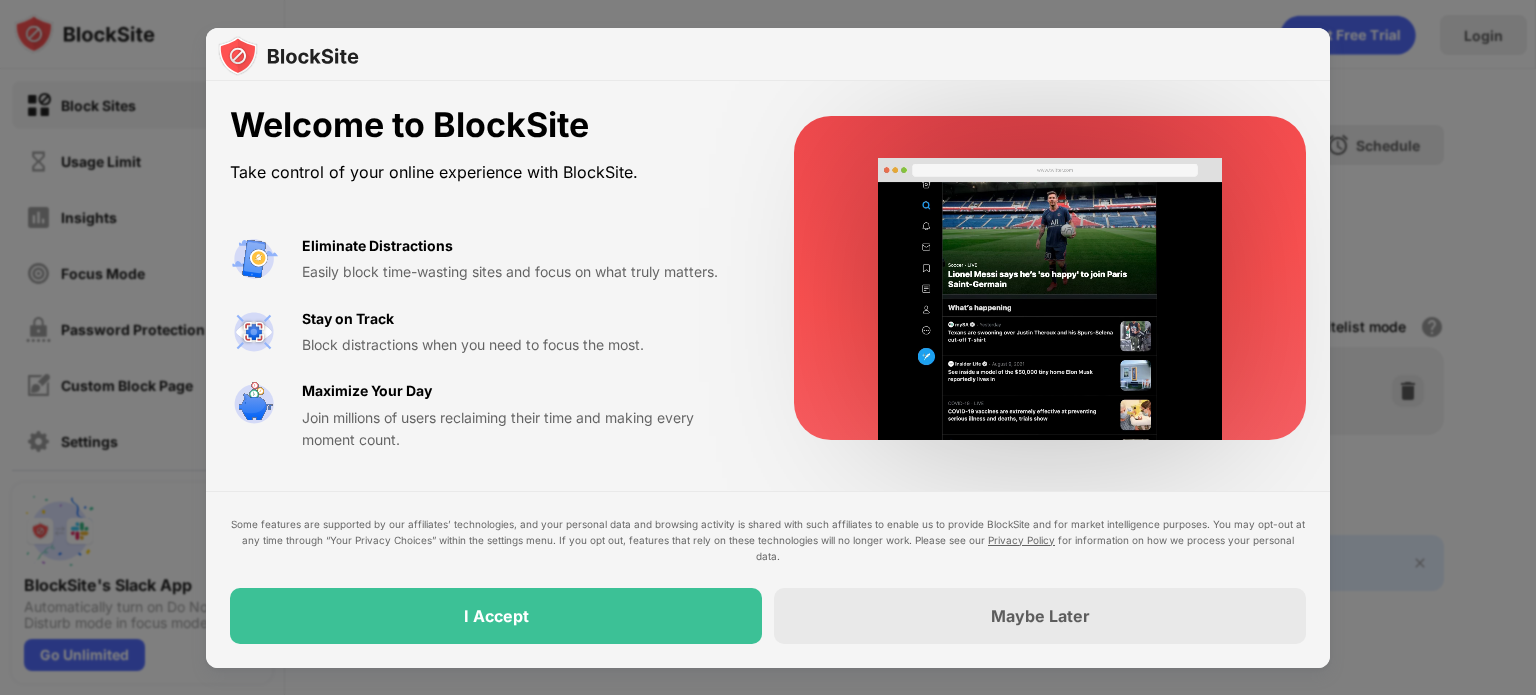 scroll, scrollTop: 0, scrollLeft: 0, axis: both 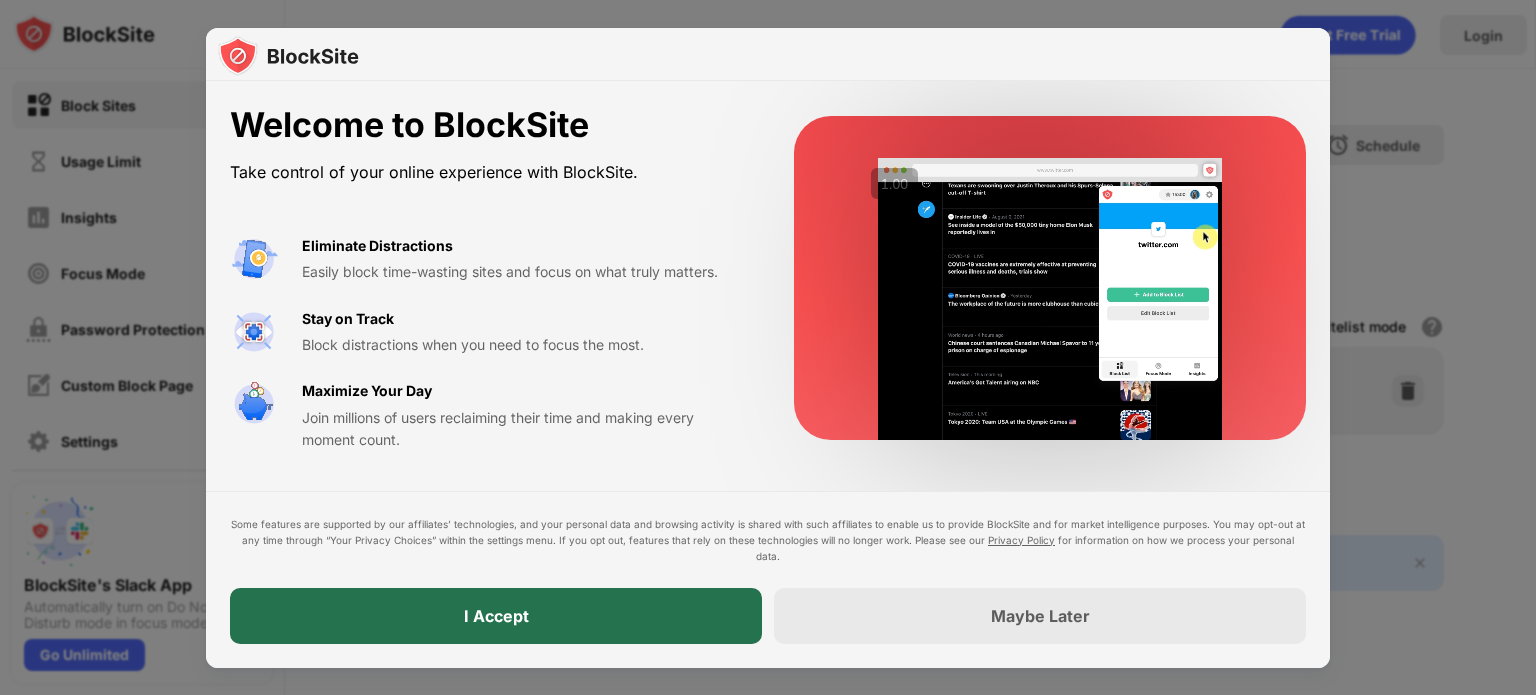 click on "I Accept" at bounding box center (496, 616) 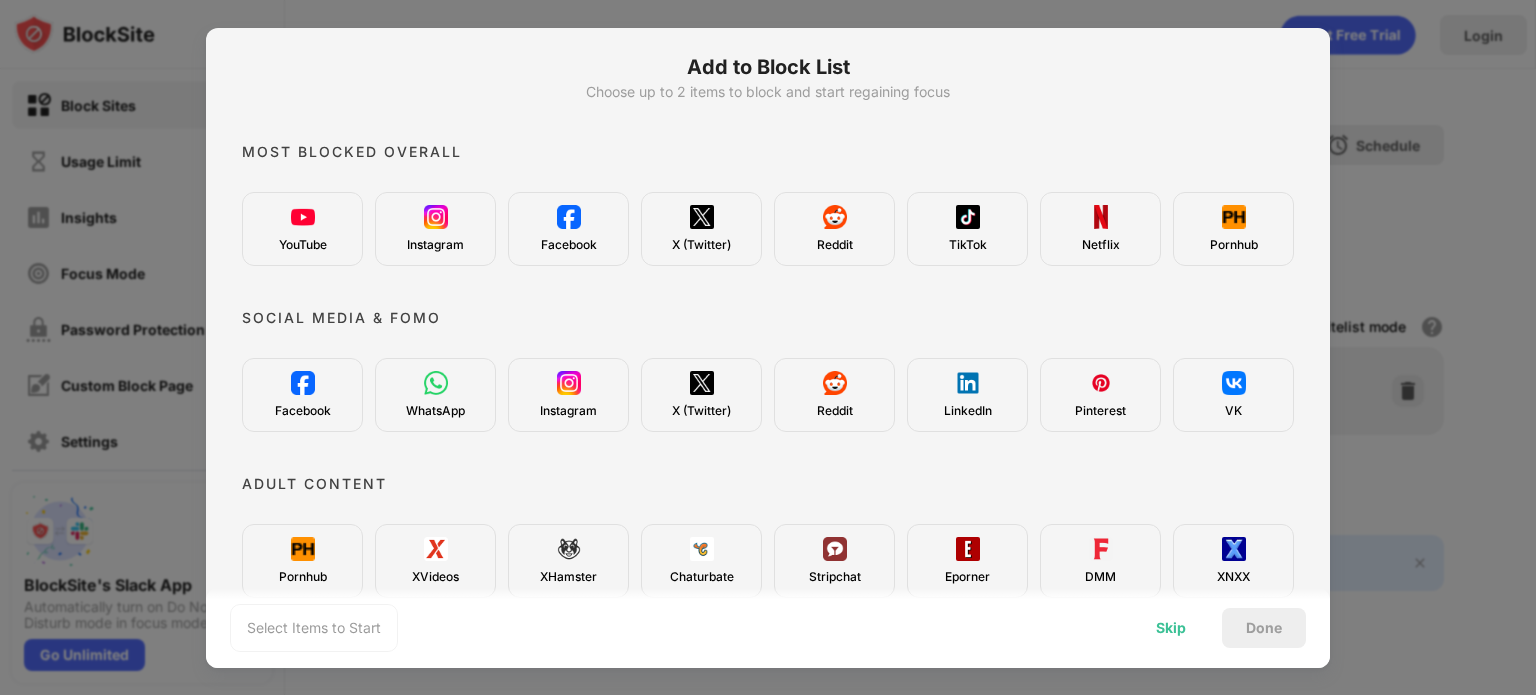 click on "Skip" at bounding box center [1171, 628] 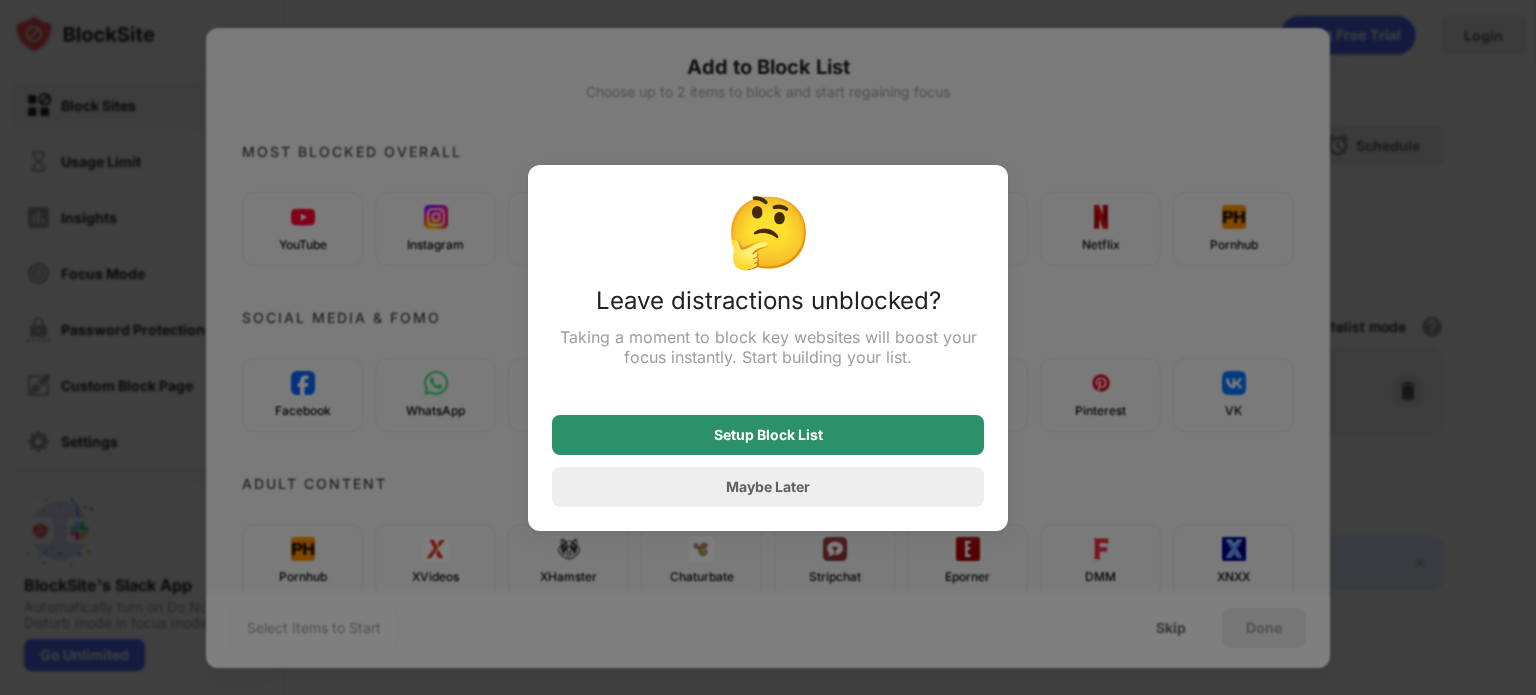 click on "Setup Block List" at bounding box center [768, 435] 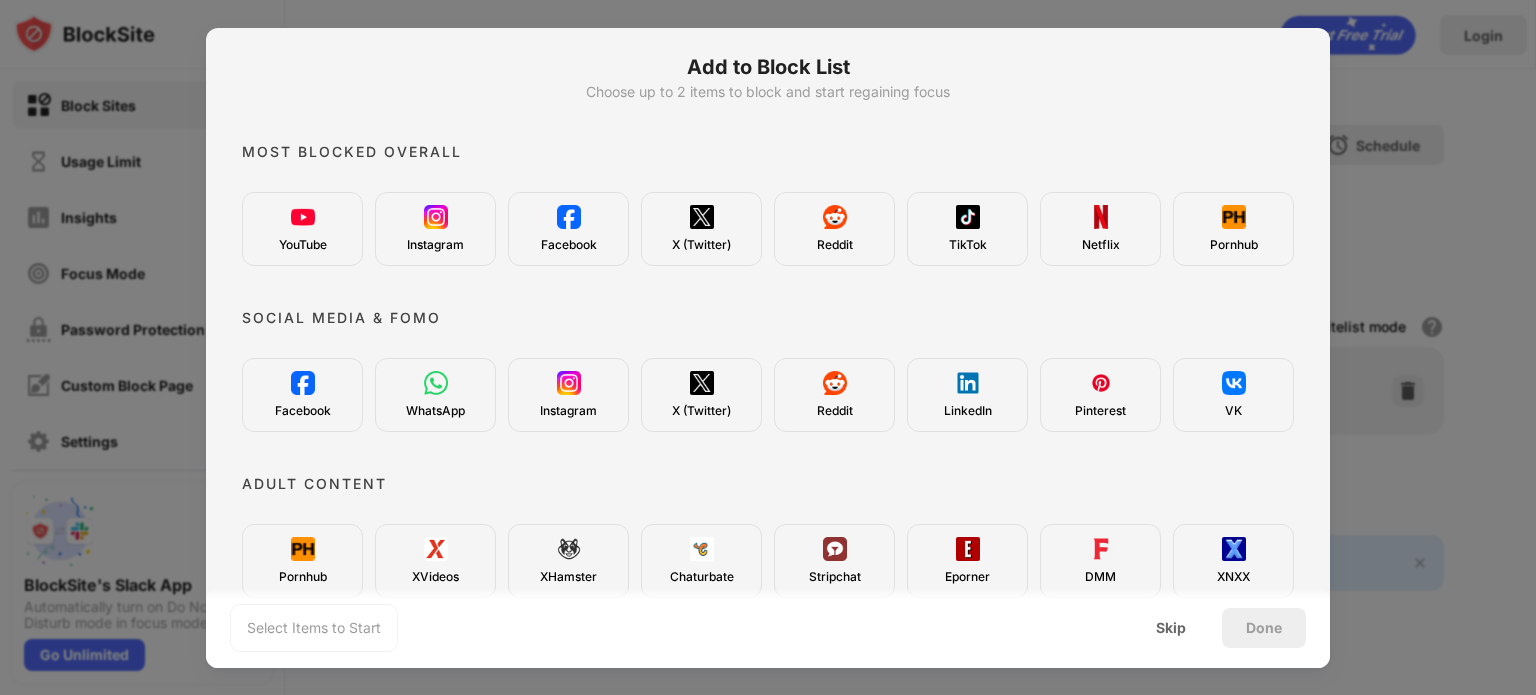 scroll, scrollTop: 332, scrollLeft: 0, axis: vertical 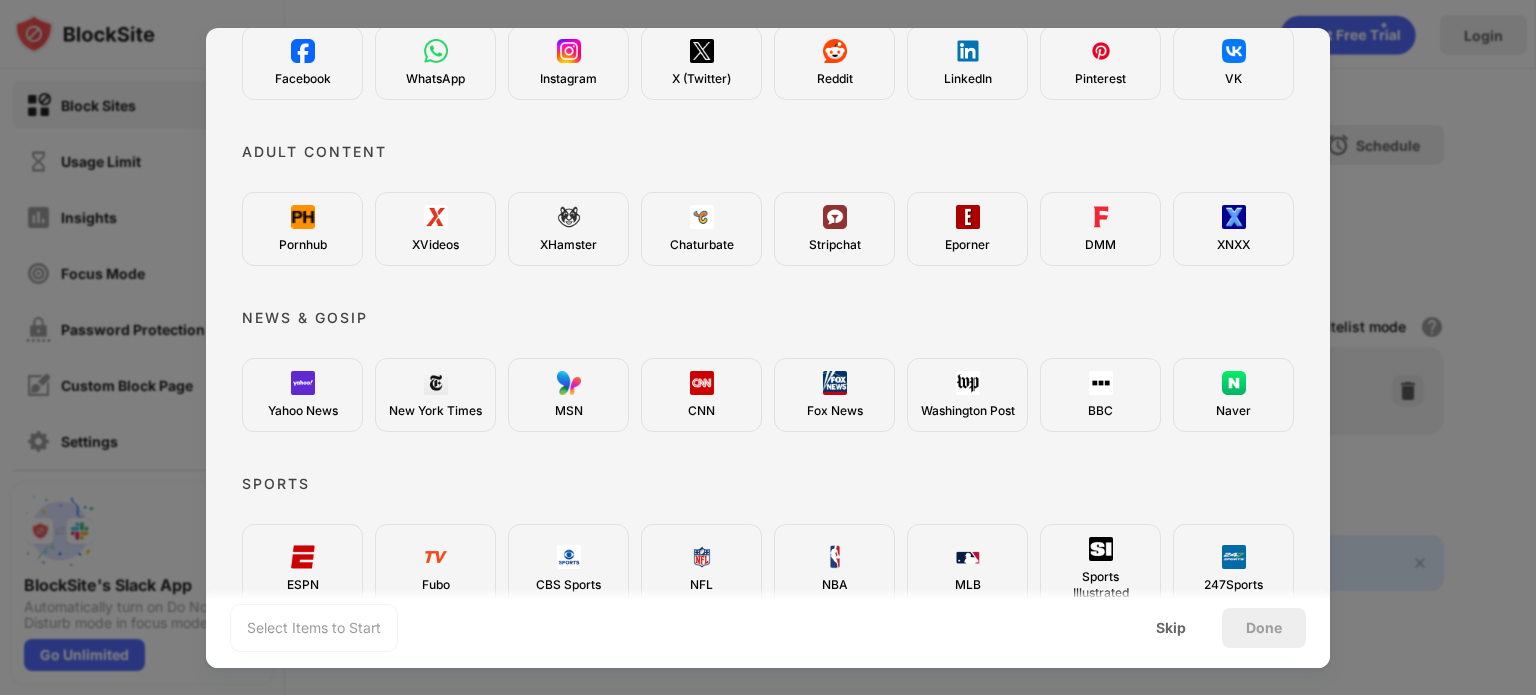 click on "Adult Content" at bounding box center [768, 152] 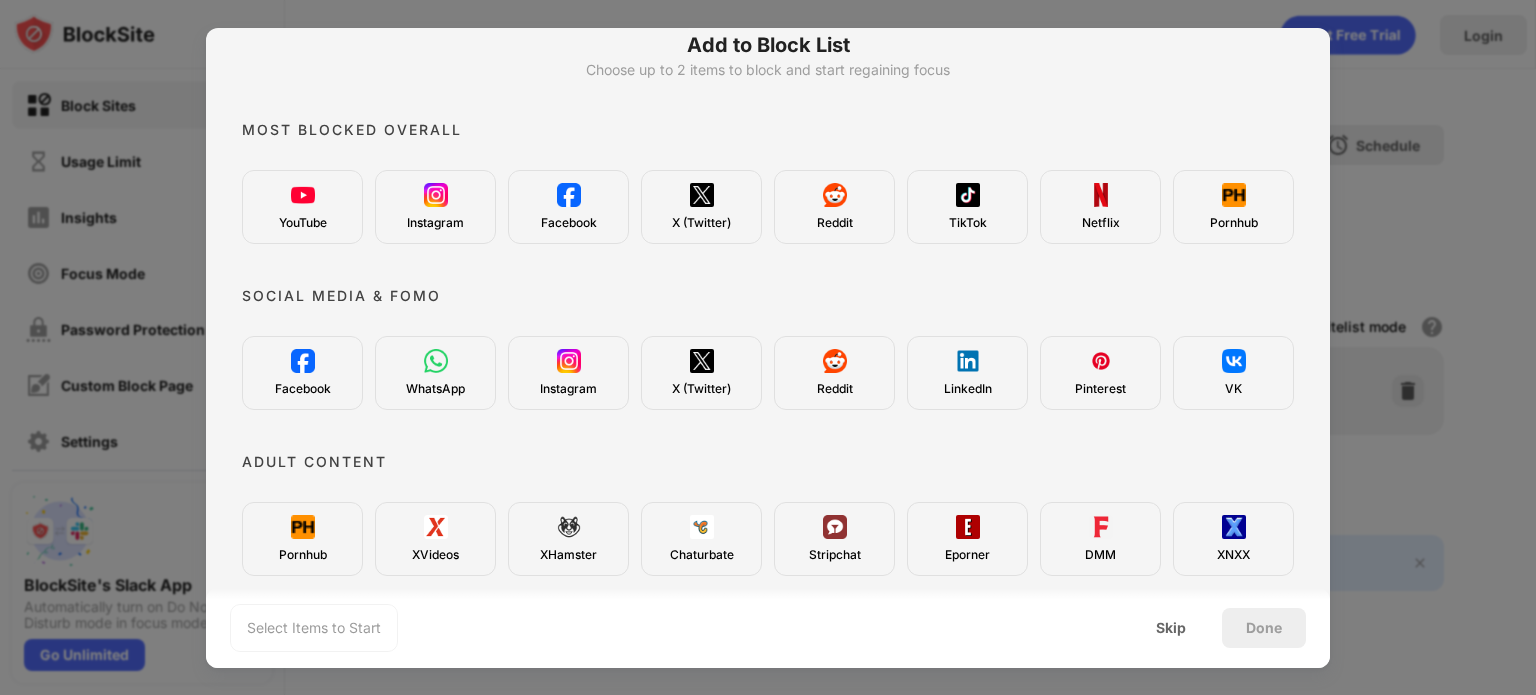 scroll, scrollTop: 0, scrollLeft: 0, axis: both 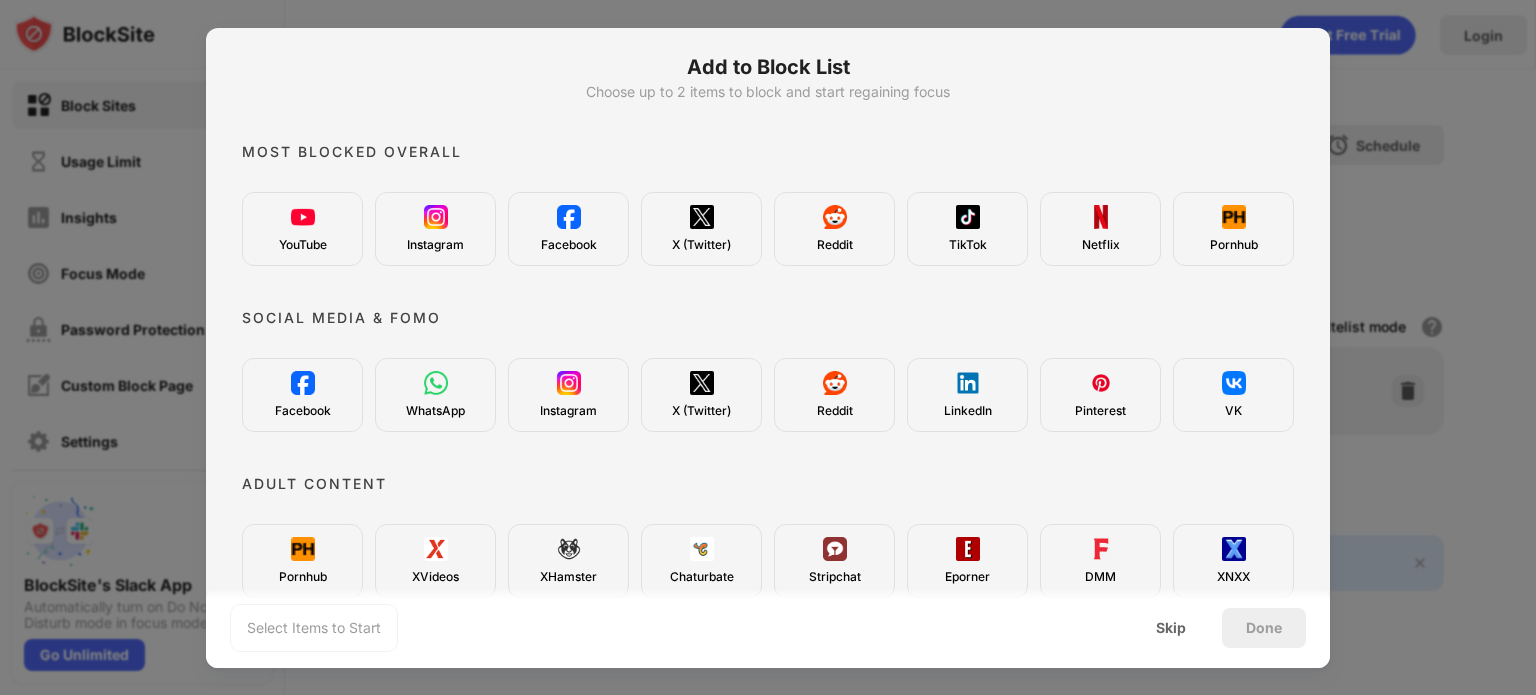 click at bounding box center (436, 217) 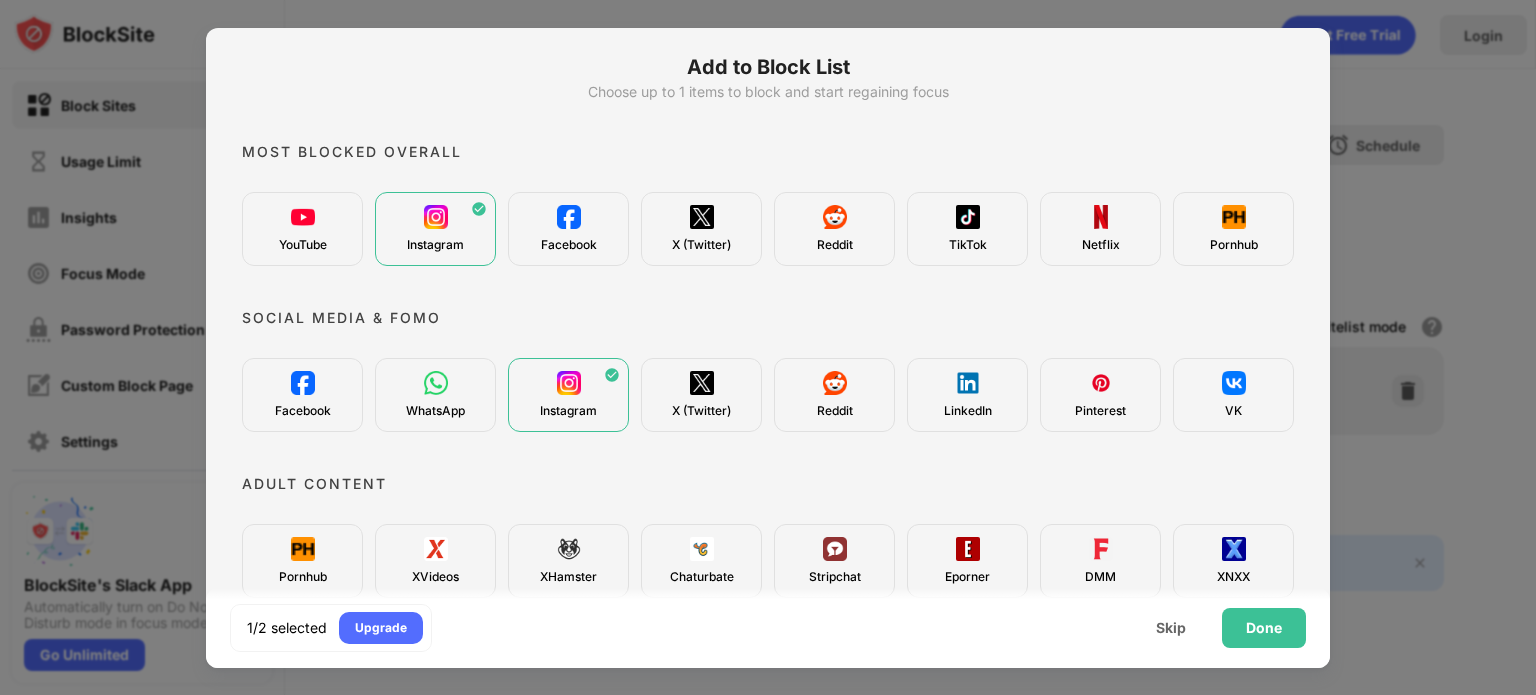 click on "Instagram" at bounding box center (435, 229) 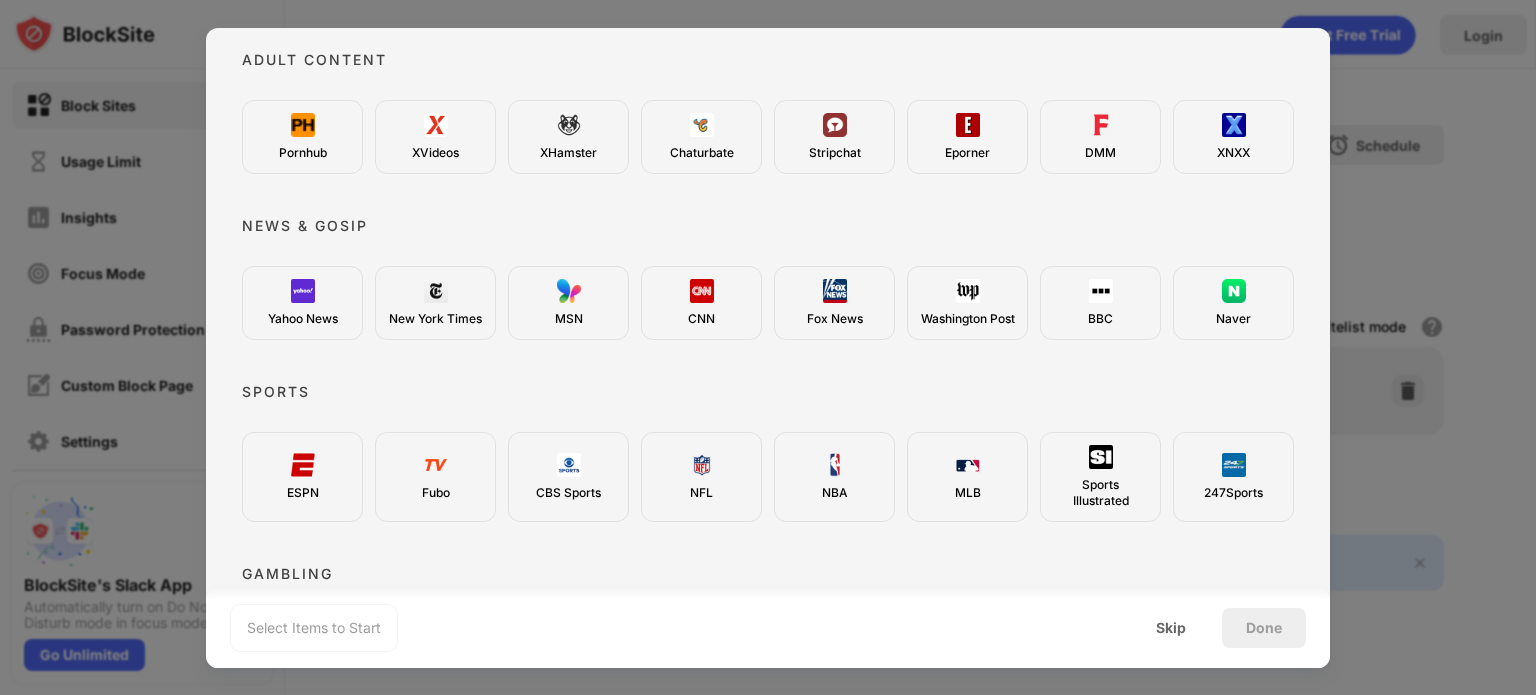 scroll, scrollTop: 735, scrollLeft: 0, axis: vertical 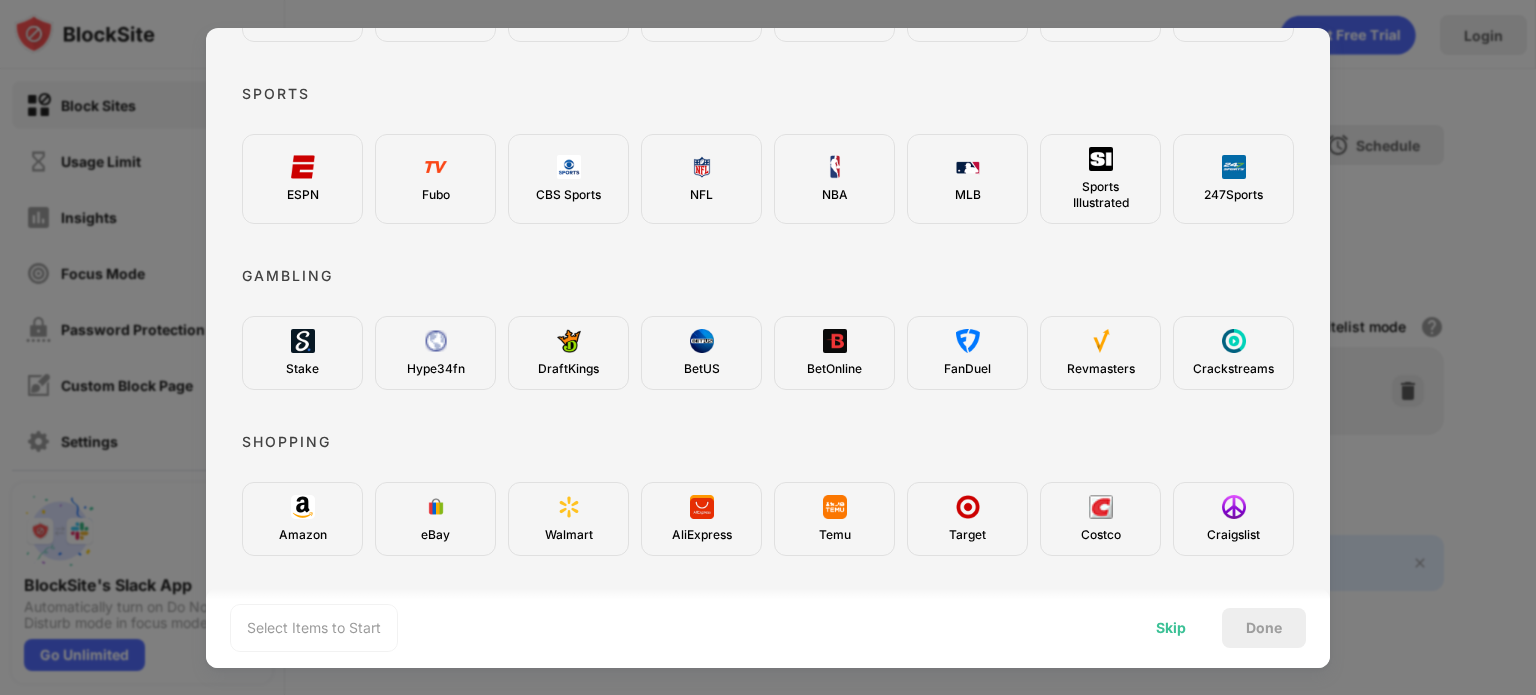 click on "Skip" at bounding box center (1171, 628) 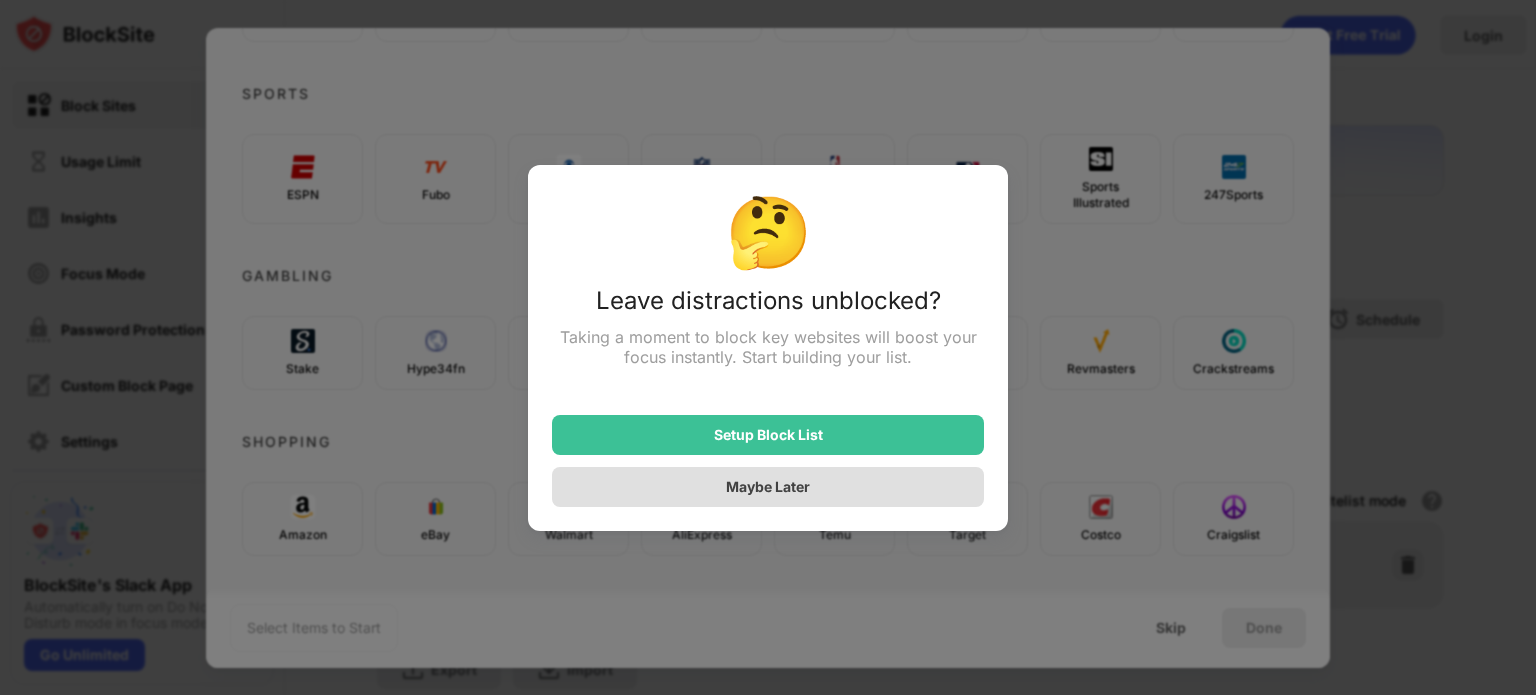 scroll, scrollTop: 0, scrollLeft: 0, axis: both 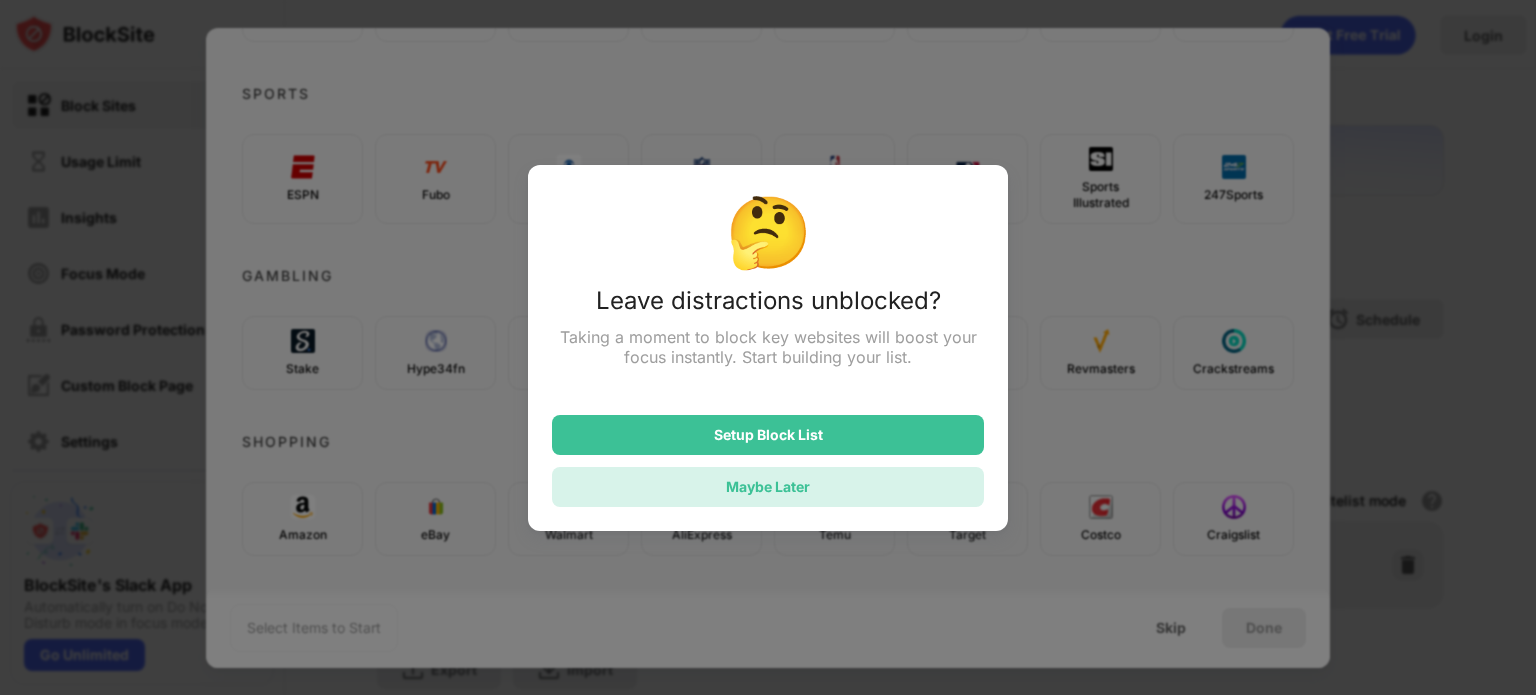 click on "Maybe Later" at bounding box center [768, 487] 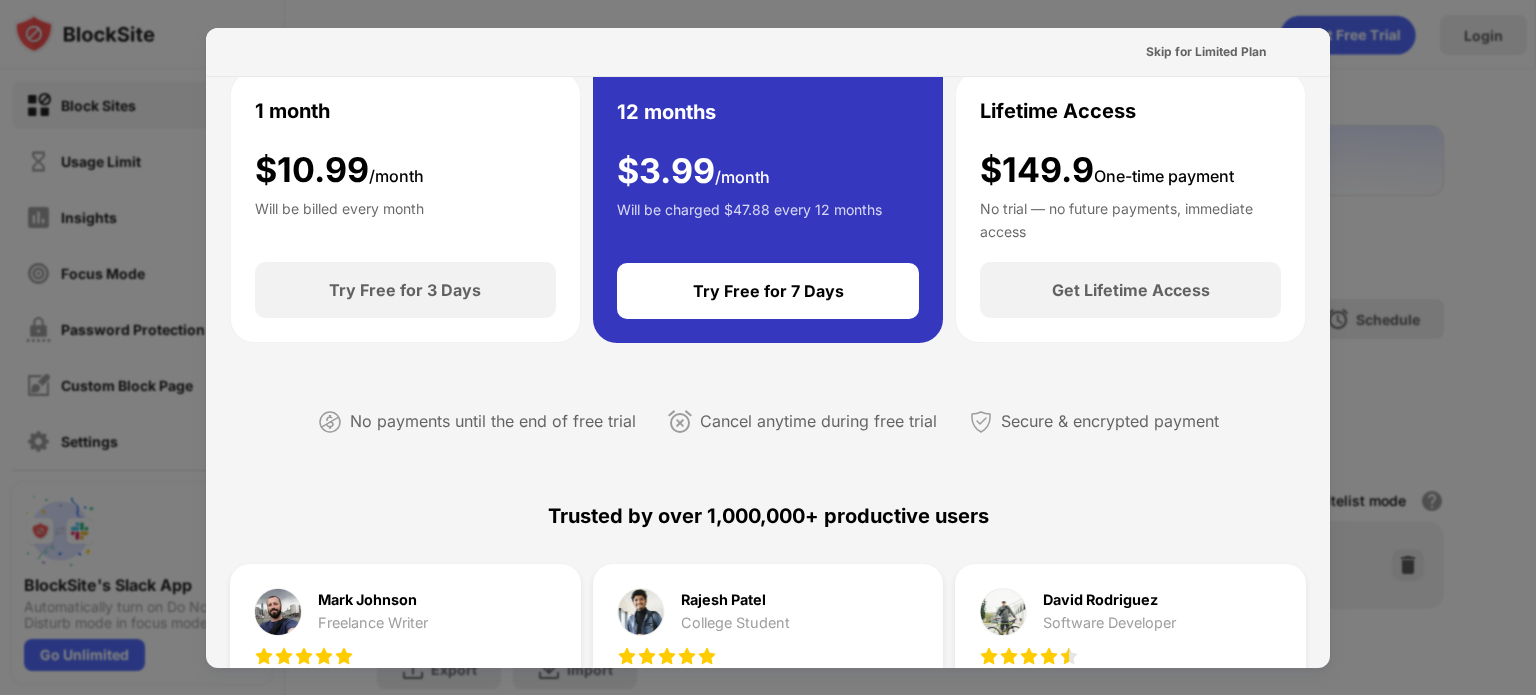 scroll, scrollTop: 0, scrollLeft: 0, axis: both 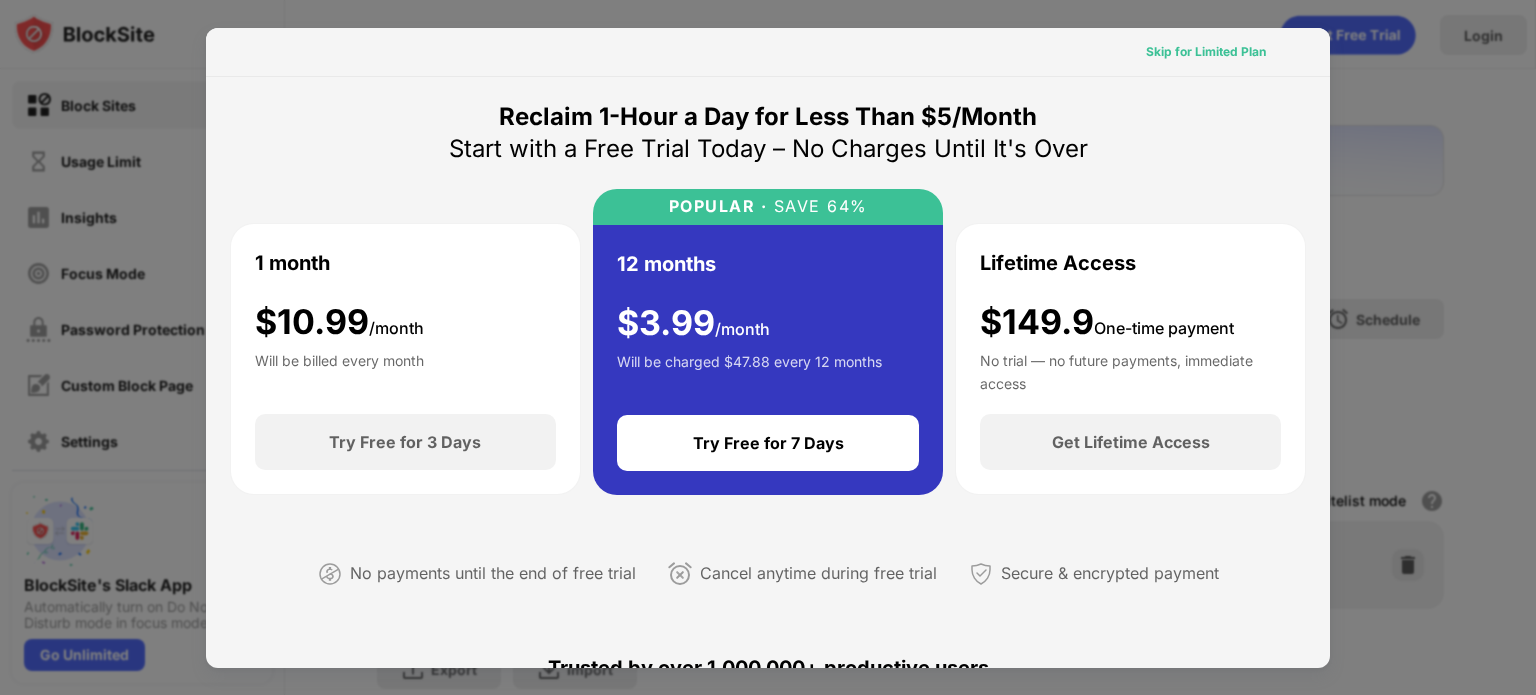click on "Skip for Limited Plan" at bounding box center [1206, 52] 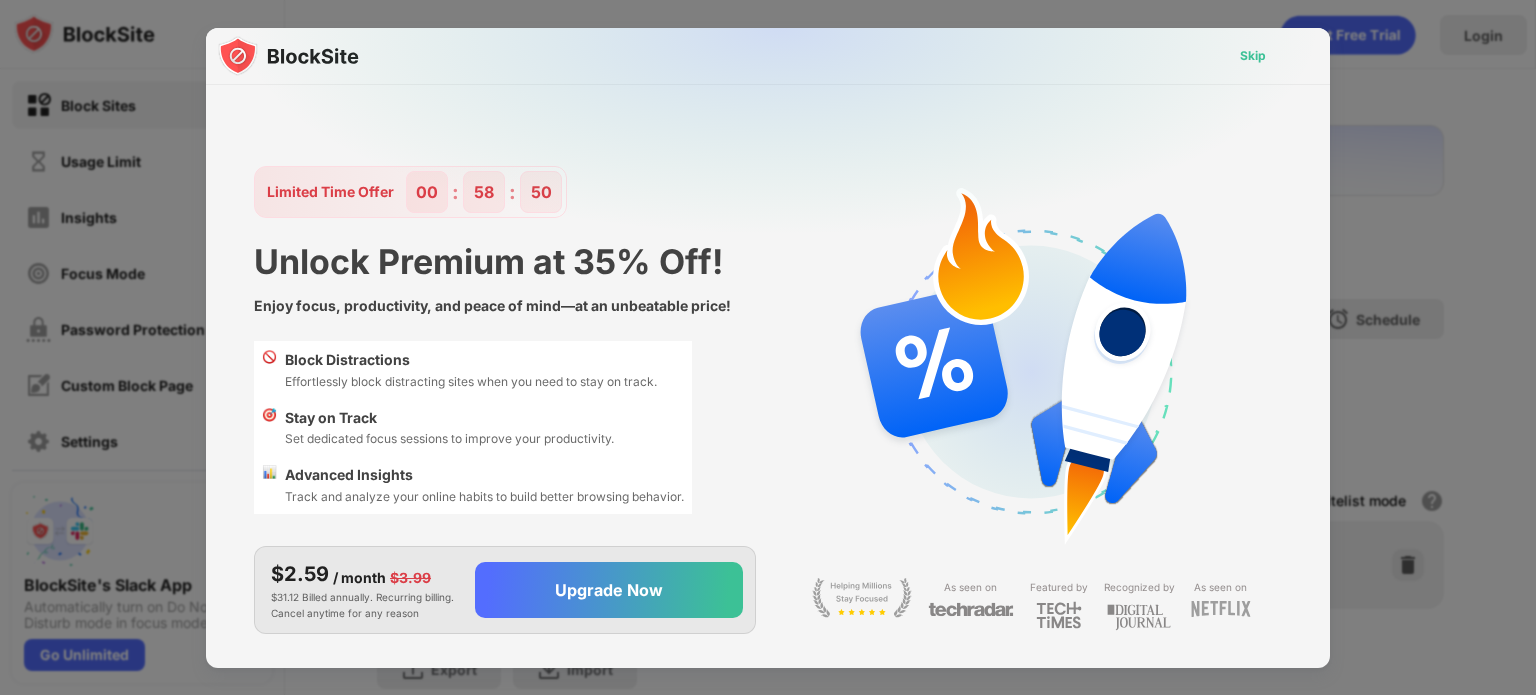 click on "Skip" at bounding box center [1253, 56] 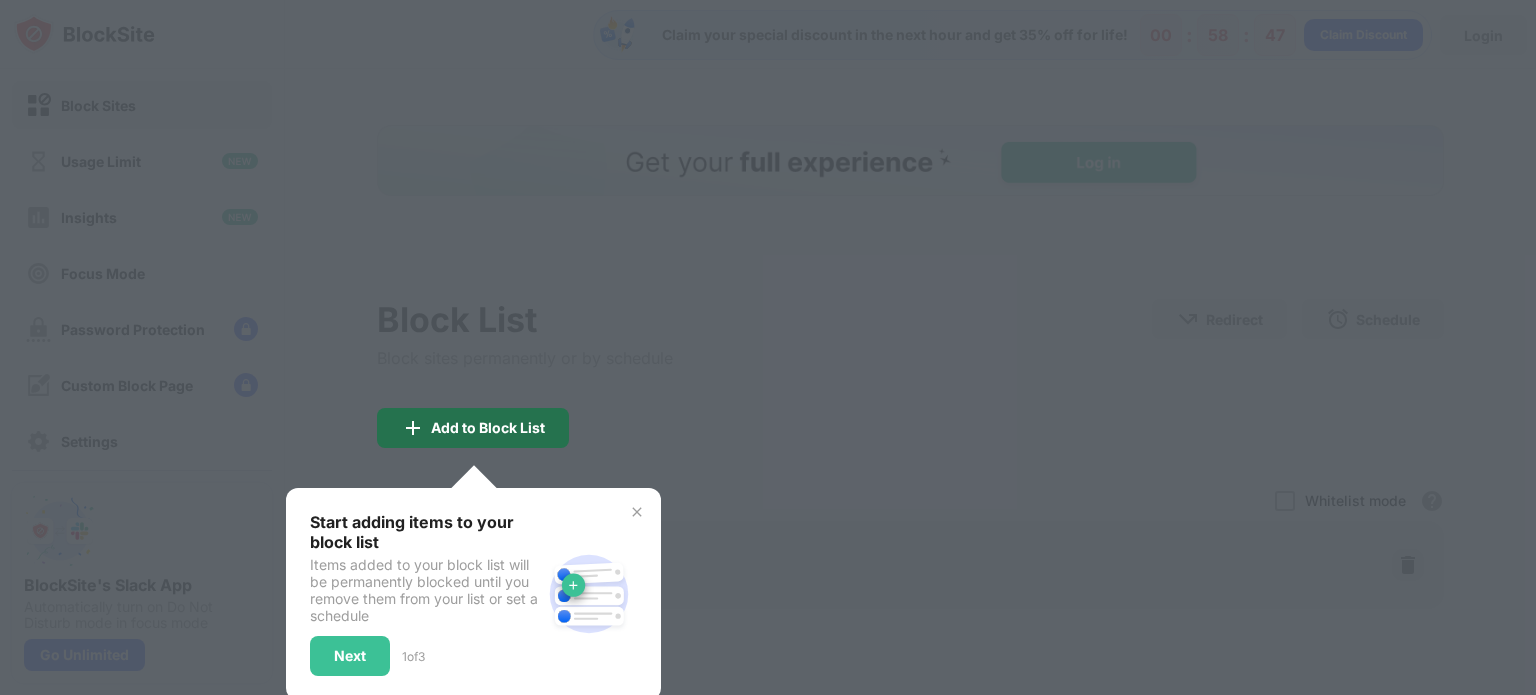 click on "Add to Block List" at bounding box center (488, 428) 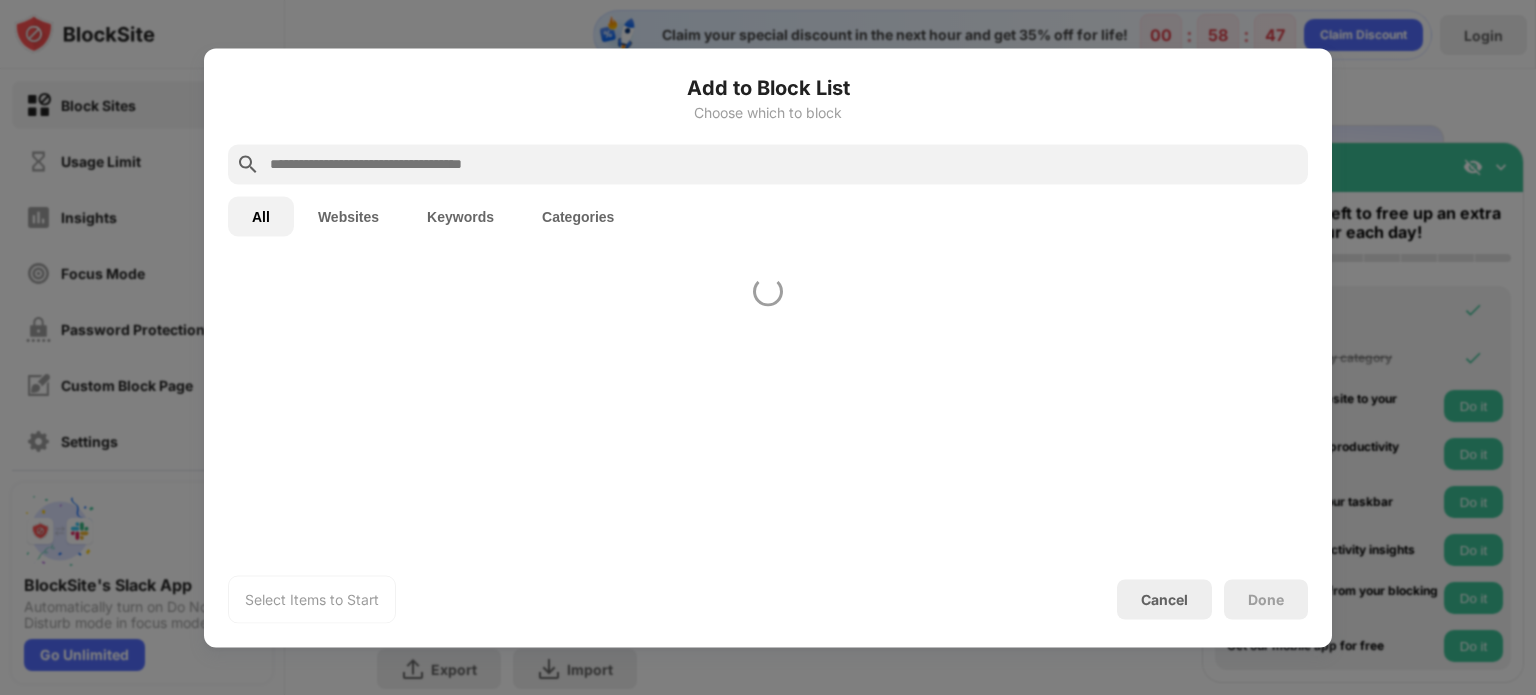 scroll, scrollTop: 0, scrollLeft: 0, axis: both 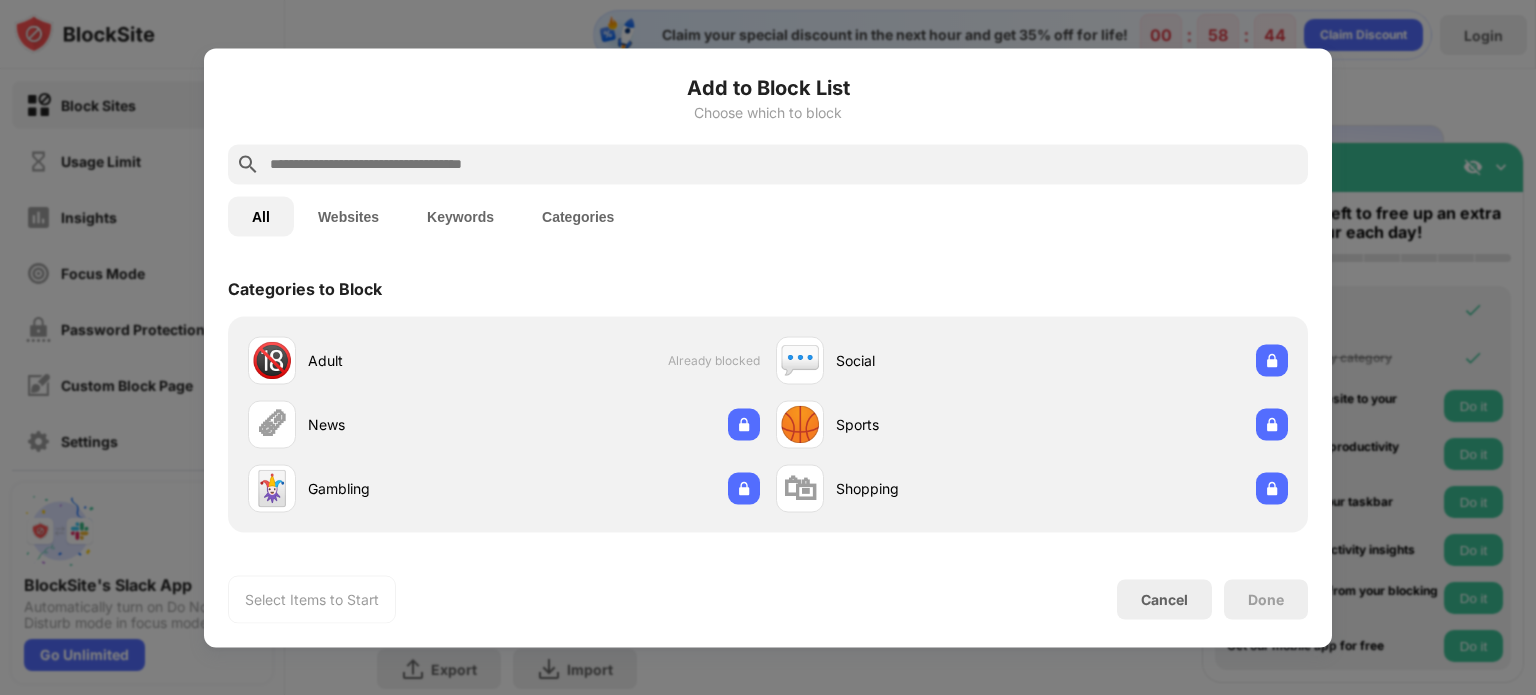click on "Websites" at bounding box center (348, 216) 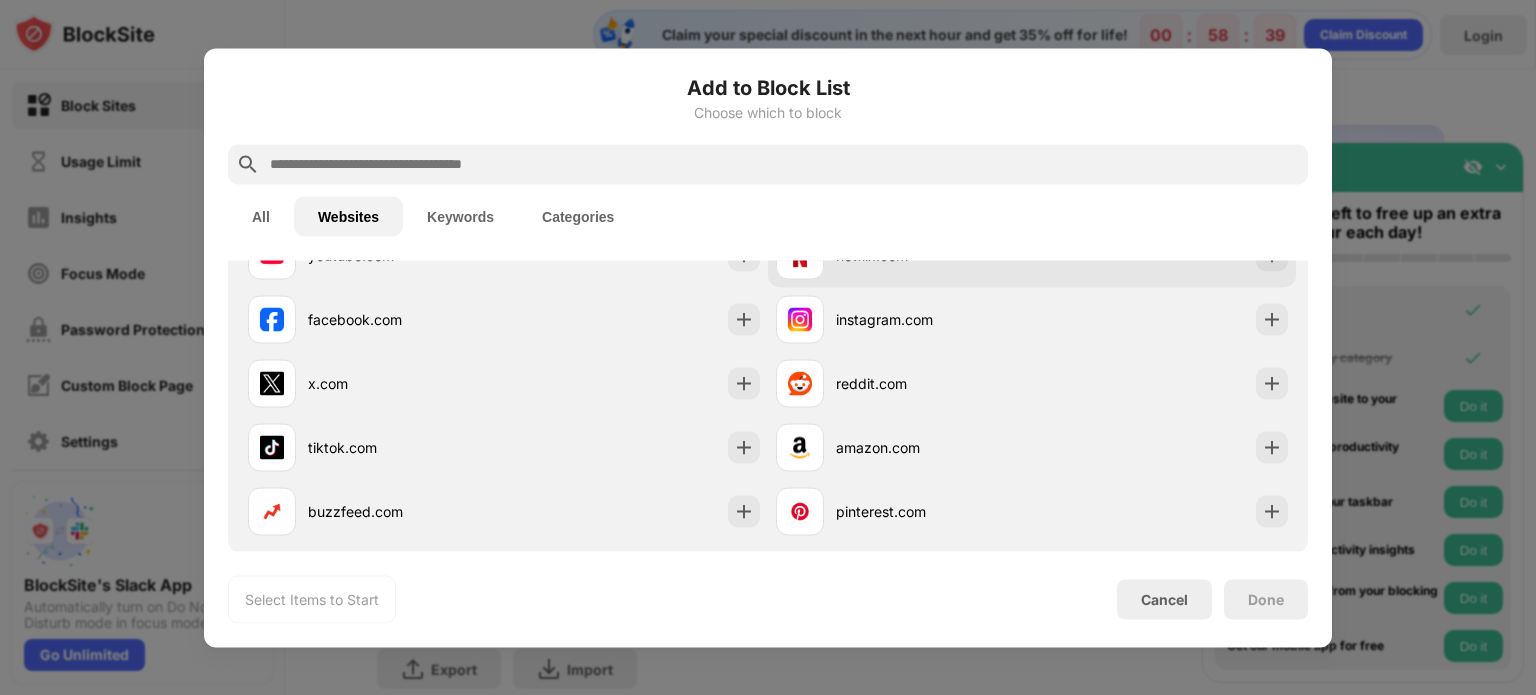 scroll, scrollTop: 0, scrollLeft: 0, axis: both 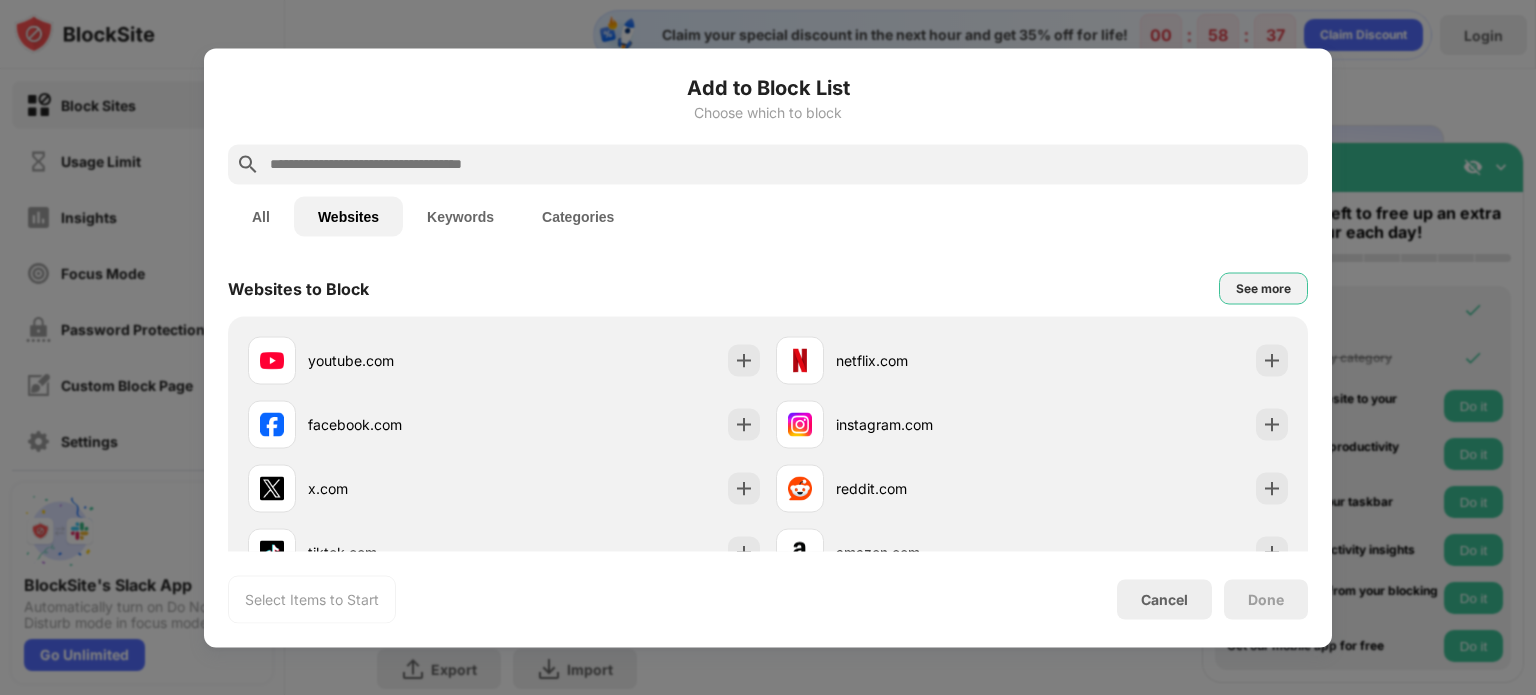 click on "See more" at bounding box center [1263, 288] 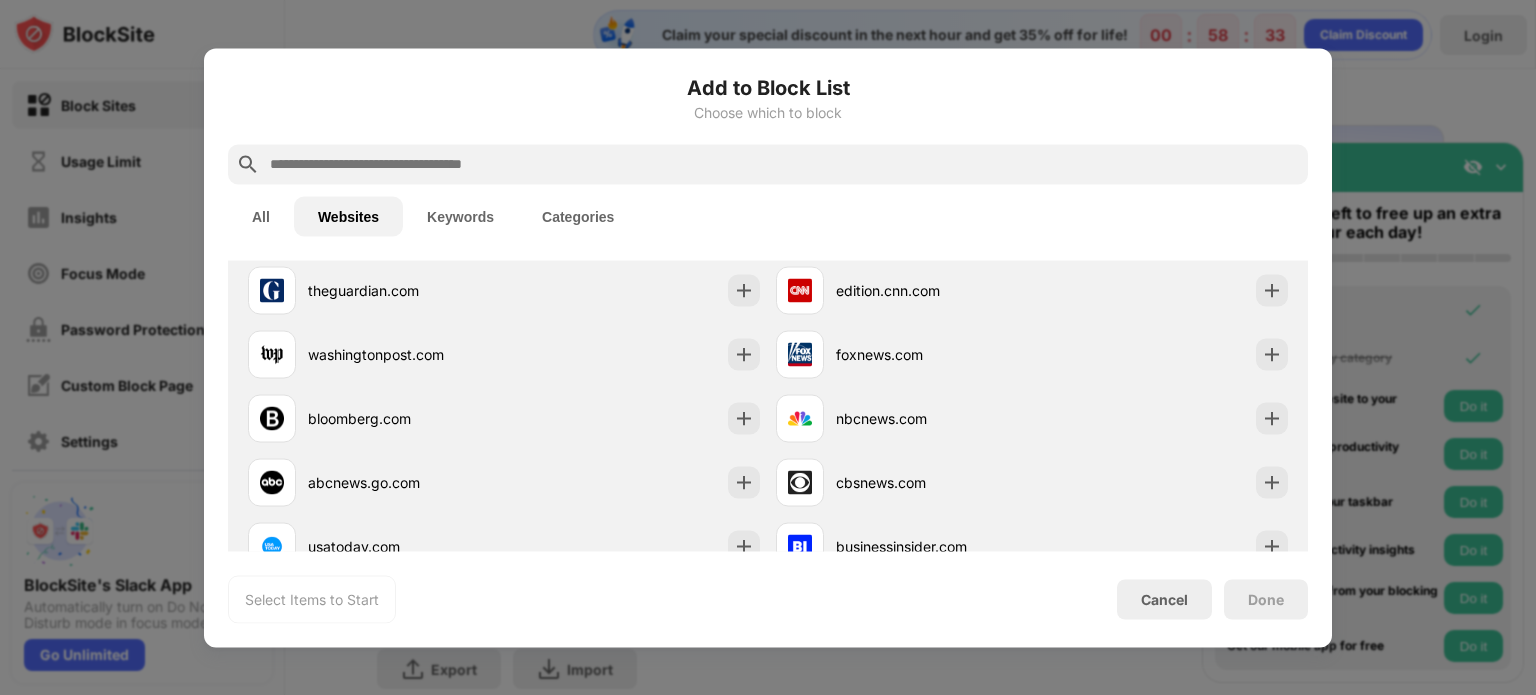 scroll, scrollTop: 1160, scrollLeft: 0, axis: vertical 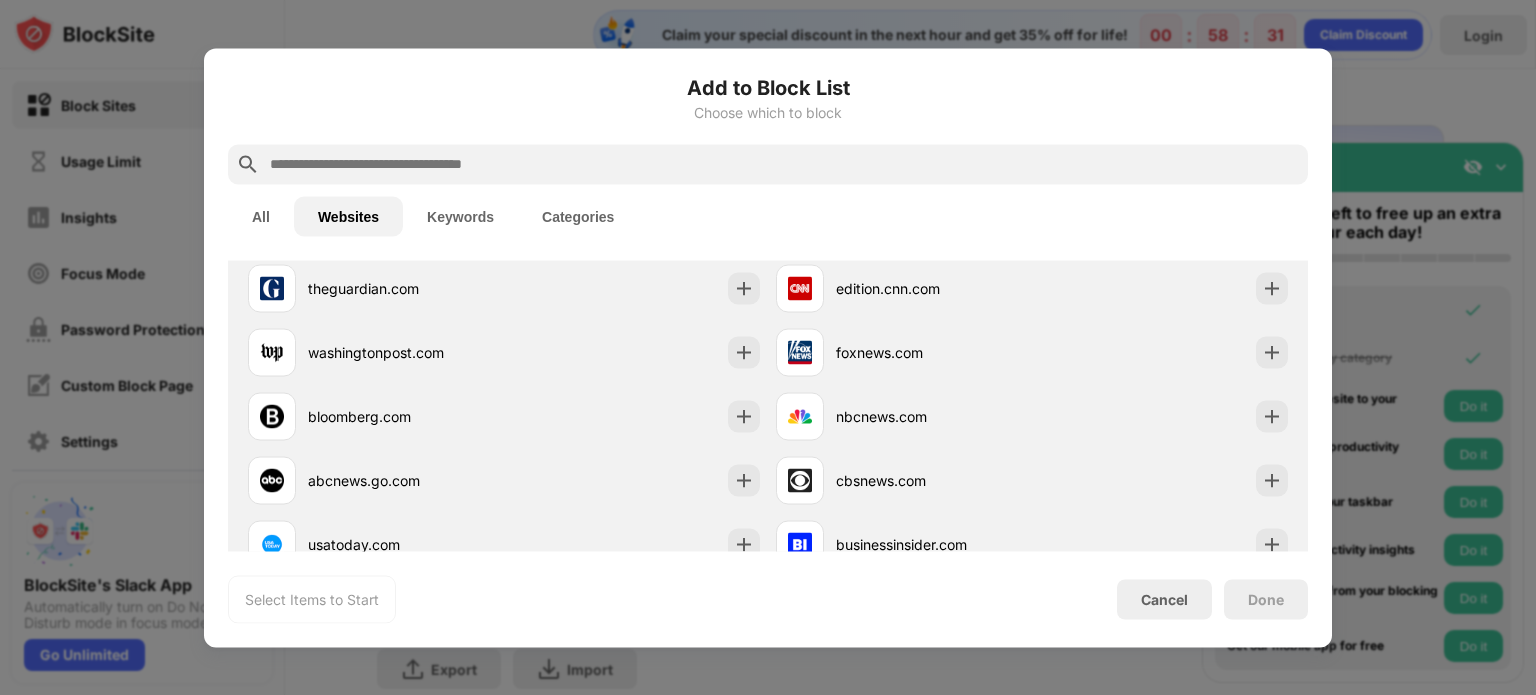 click at bounding box center (784, 164) 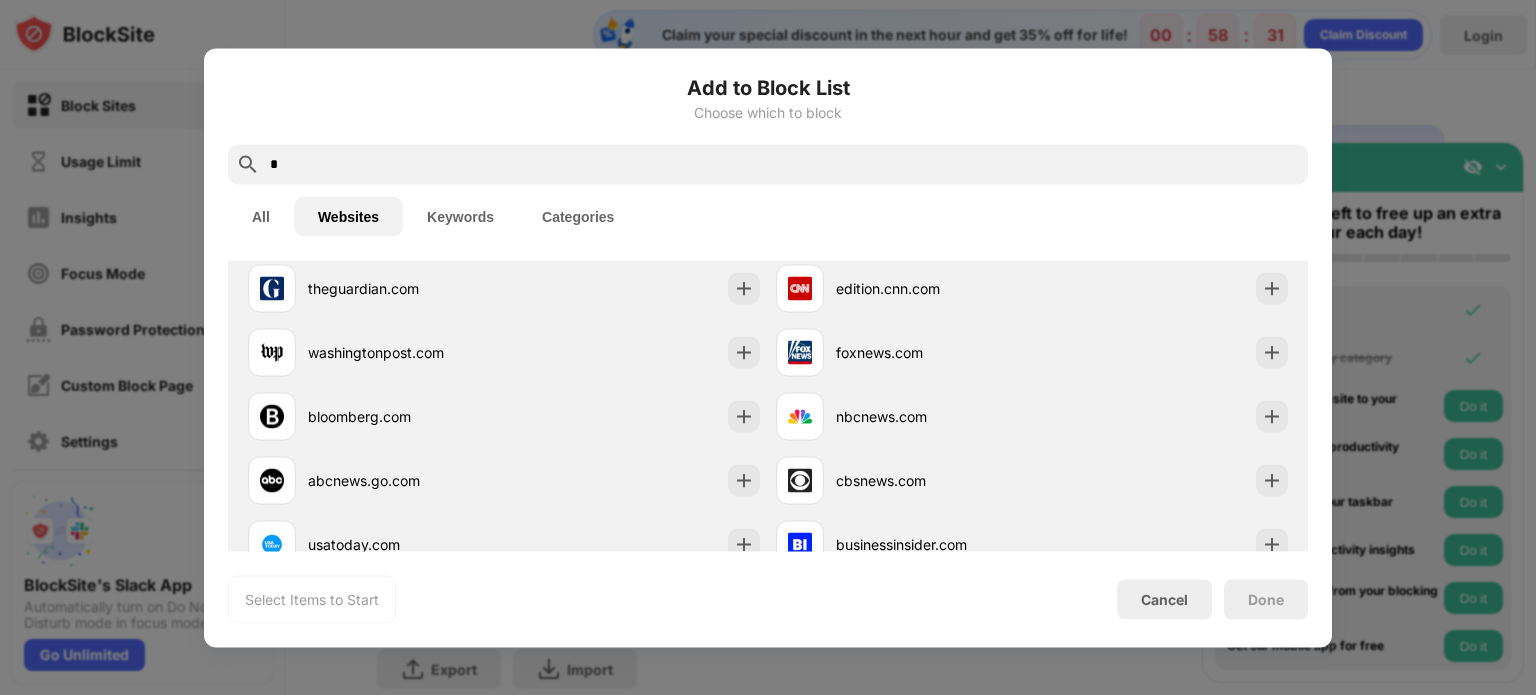 scroll, scrollTop: 0, scrollLeft: 0, axis: both 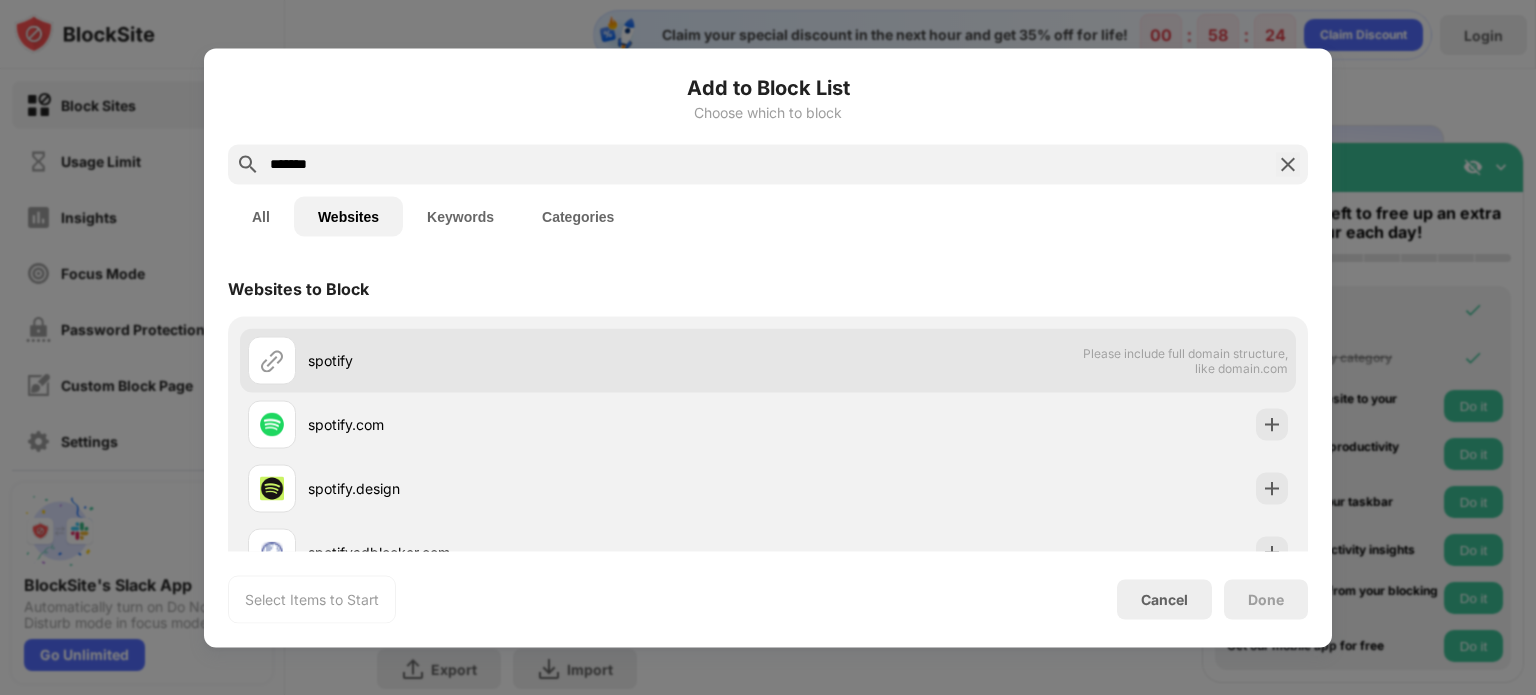type on "*******" 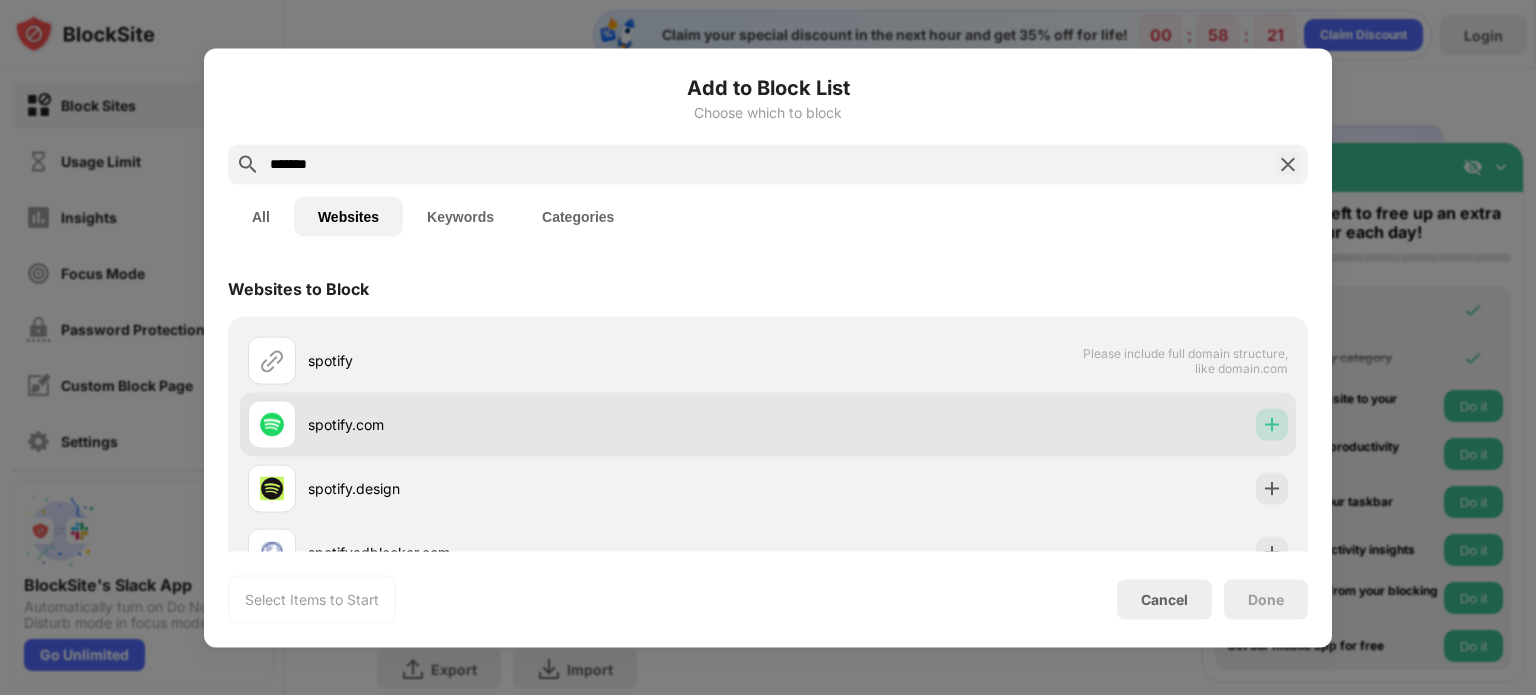 click at bounding box center [1272, 424] 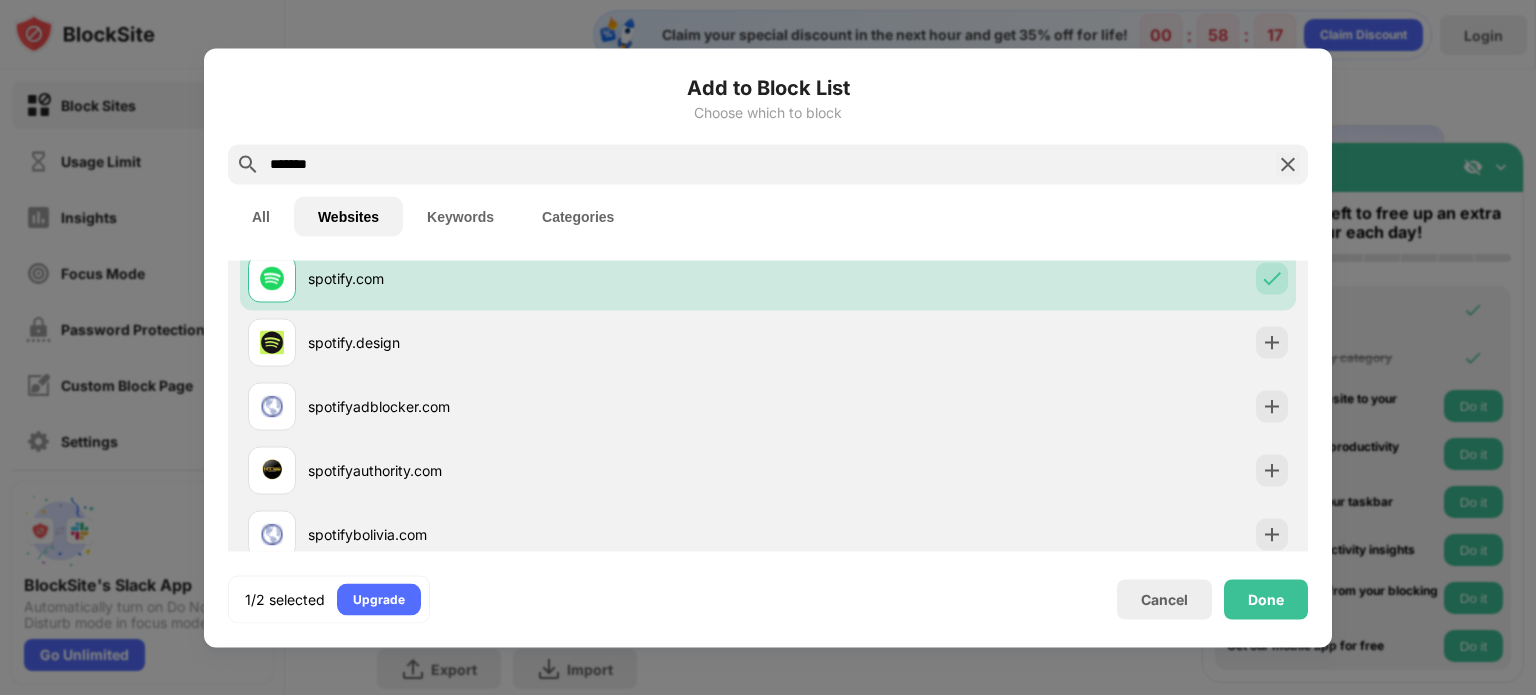 scroll, scrollTop: 184, scrollLeft: 0, axis: vertical 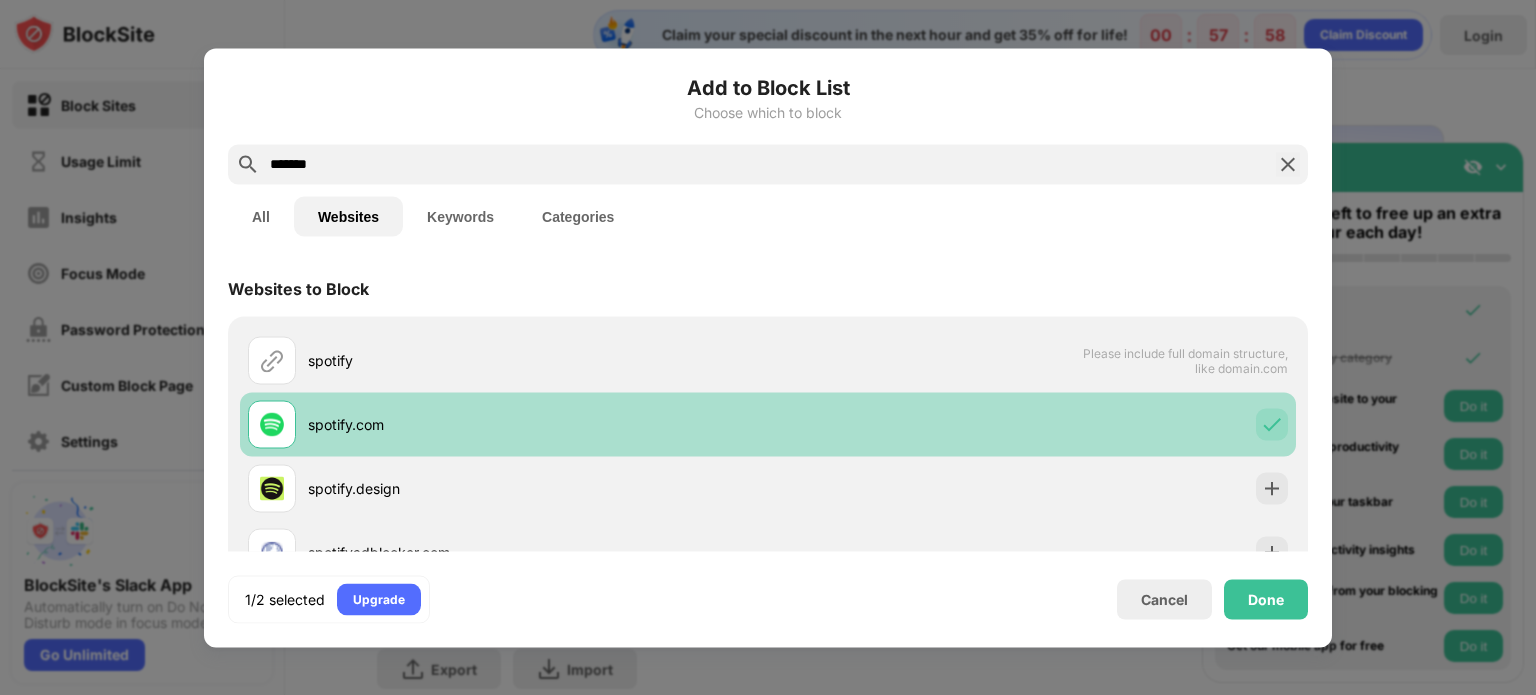 click at bounding box center (1272, 424) 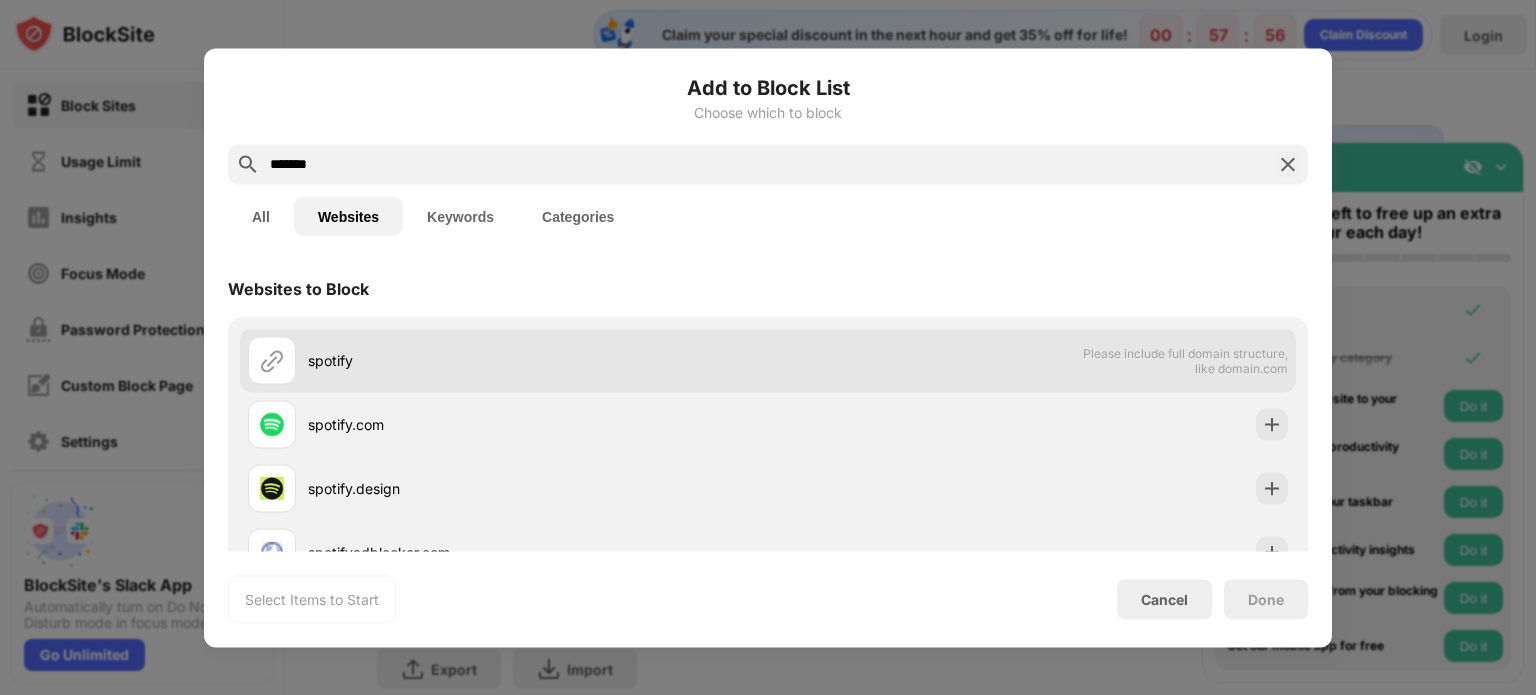 click on "Please include full domain structure, like domain.com" at bounding box center (1185, 360) 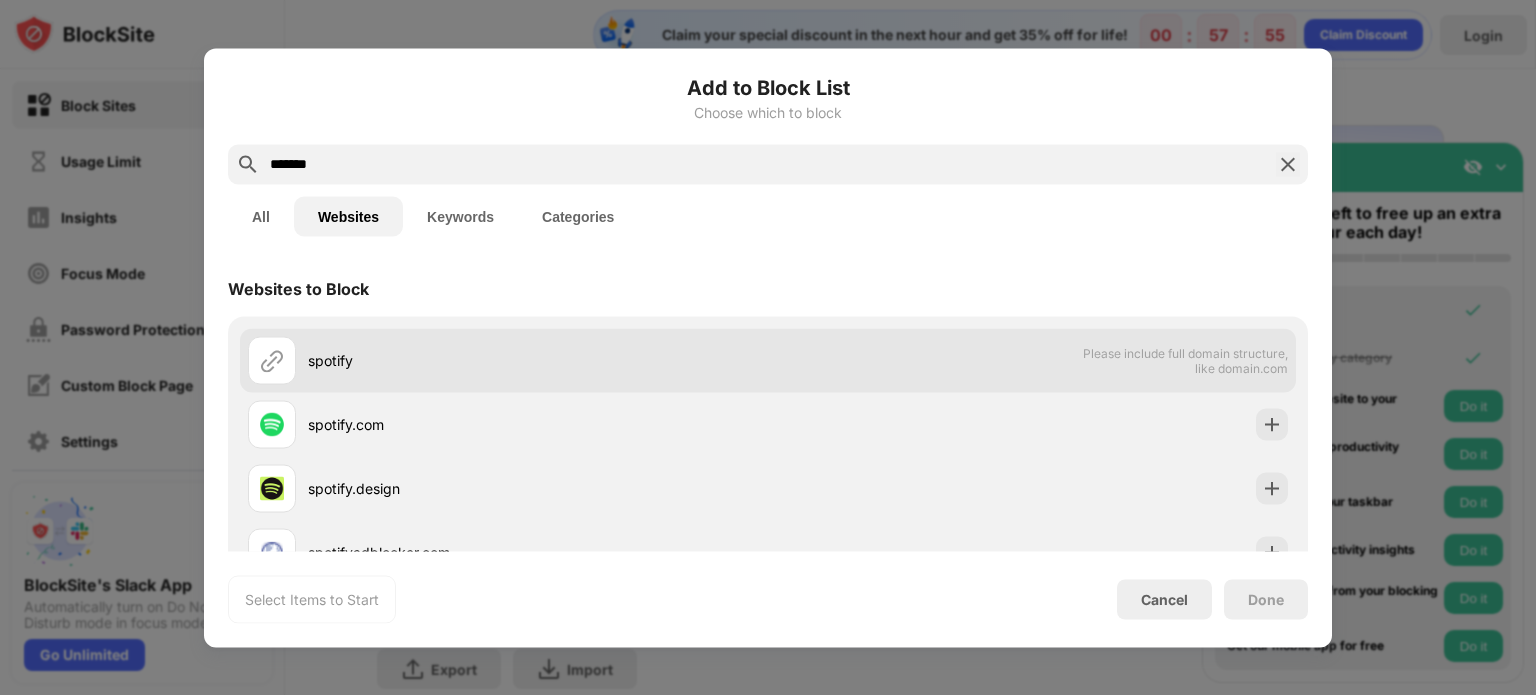 click on "Please include full domain structure, like domain.com" at bounding box center (1185, 360) 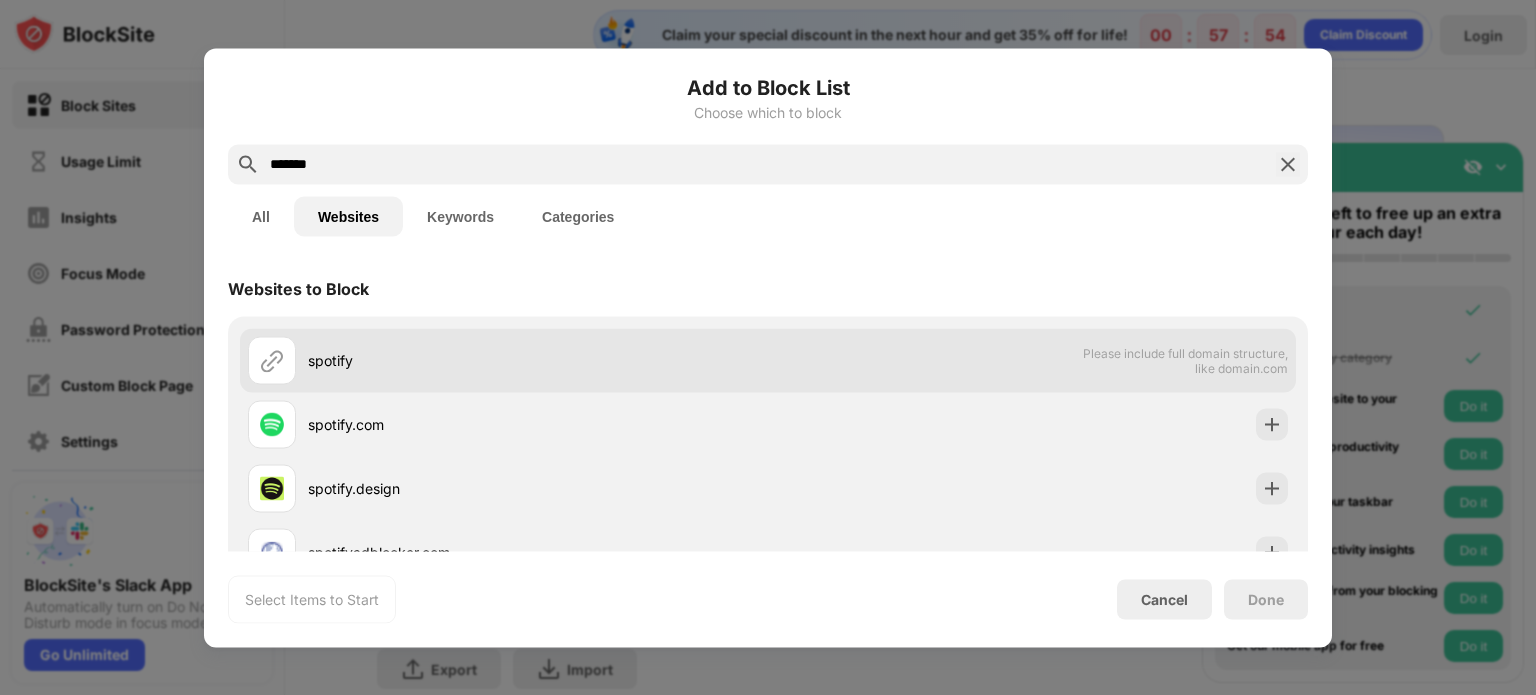 click at bounding box center [272, 360] 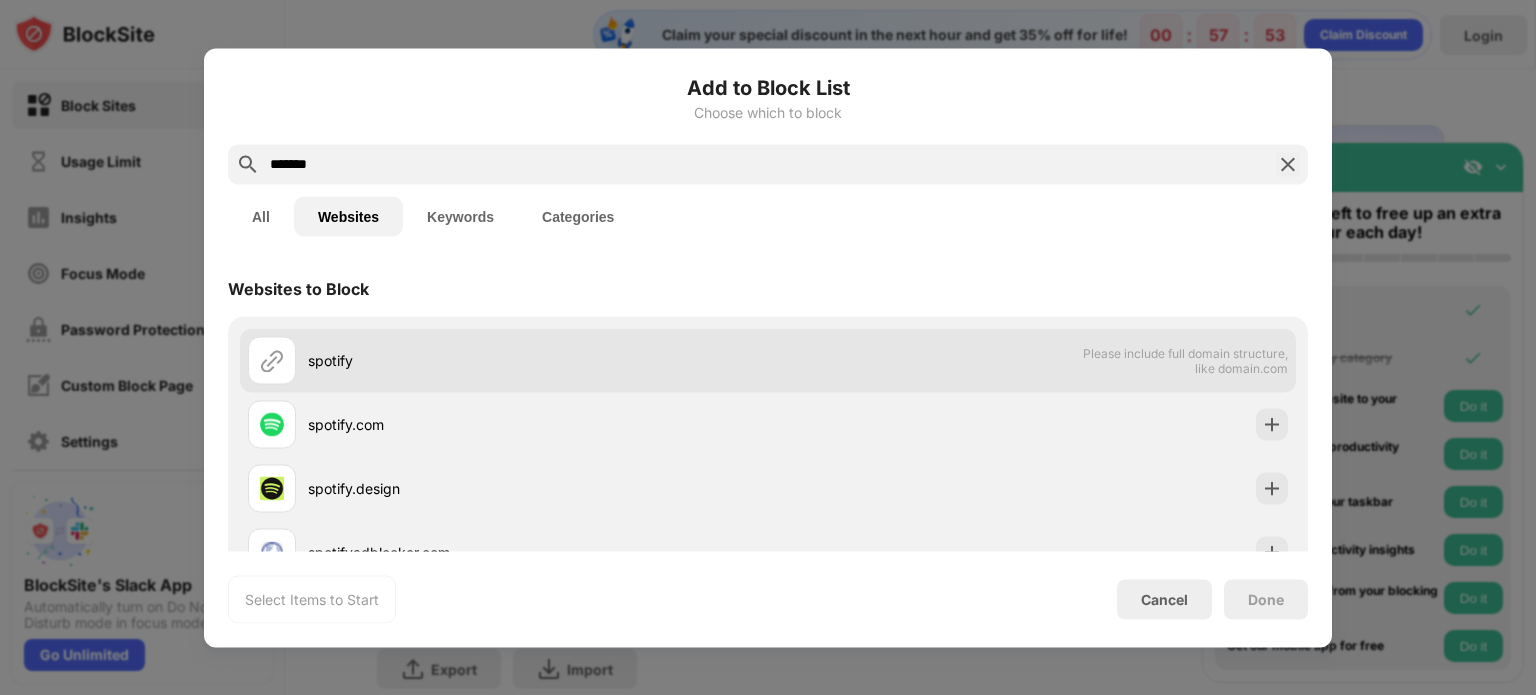 click on "spotify" at bounding box center (508, 360) 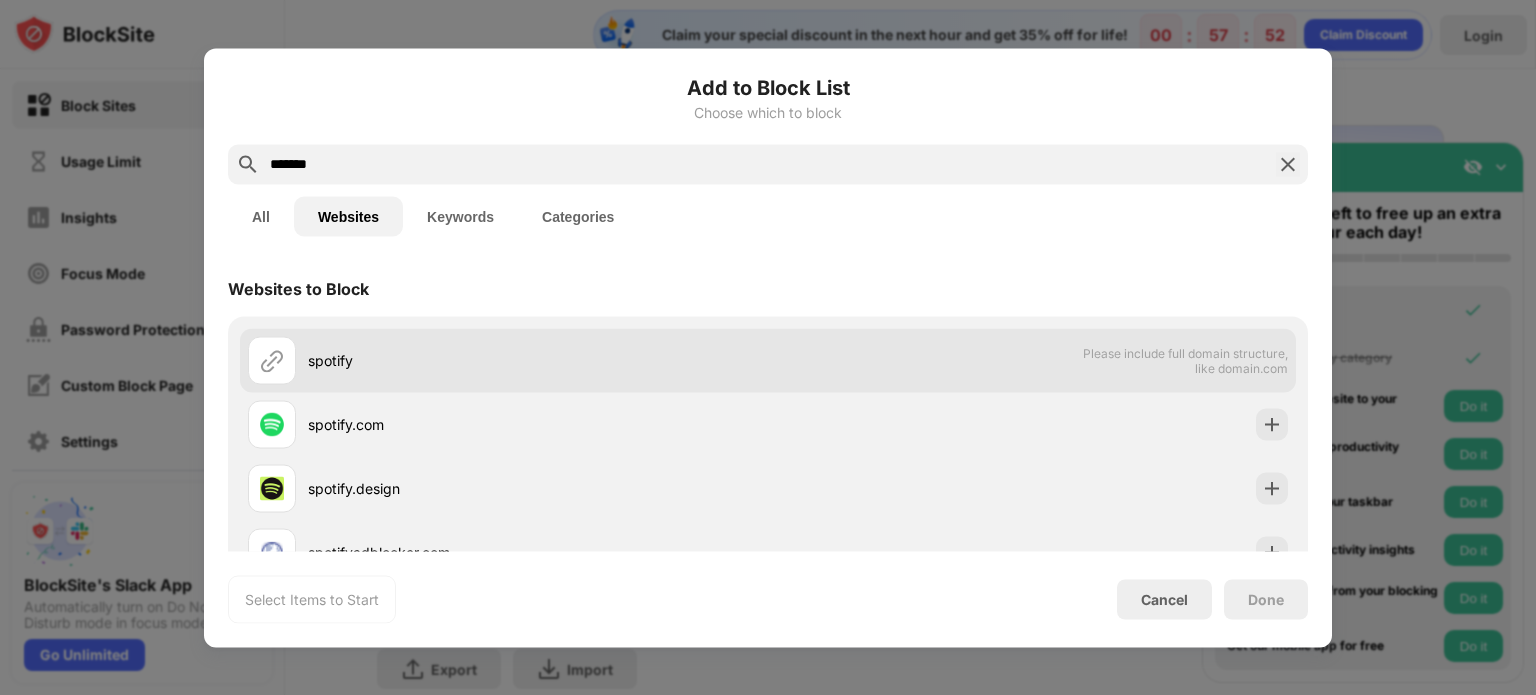 click on "spotify" at bounding box center (538, 360) 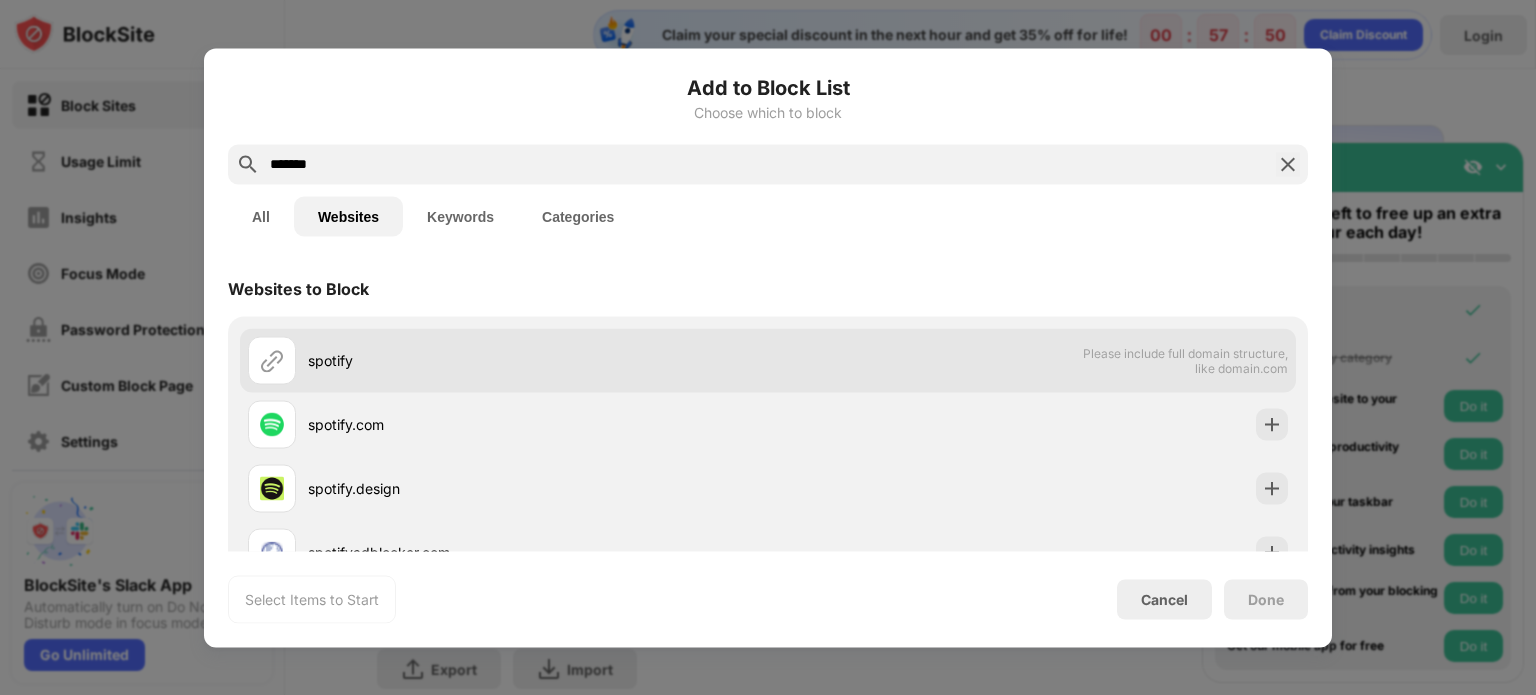 scroll, scrollTop: 0, scrollLeft: 0, axis: both 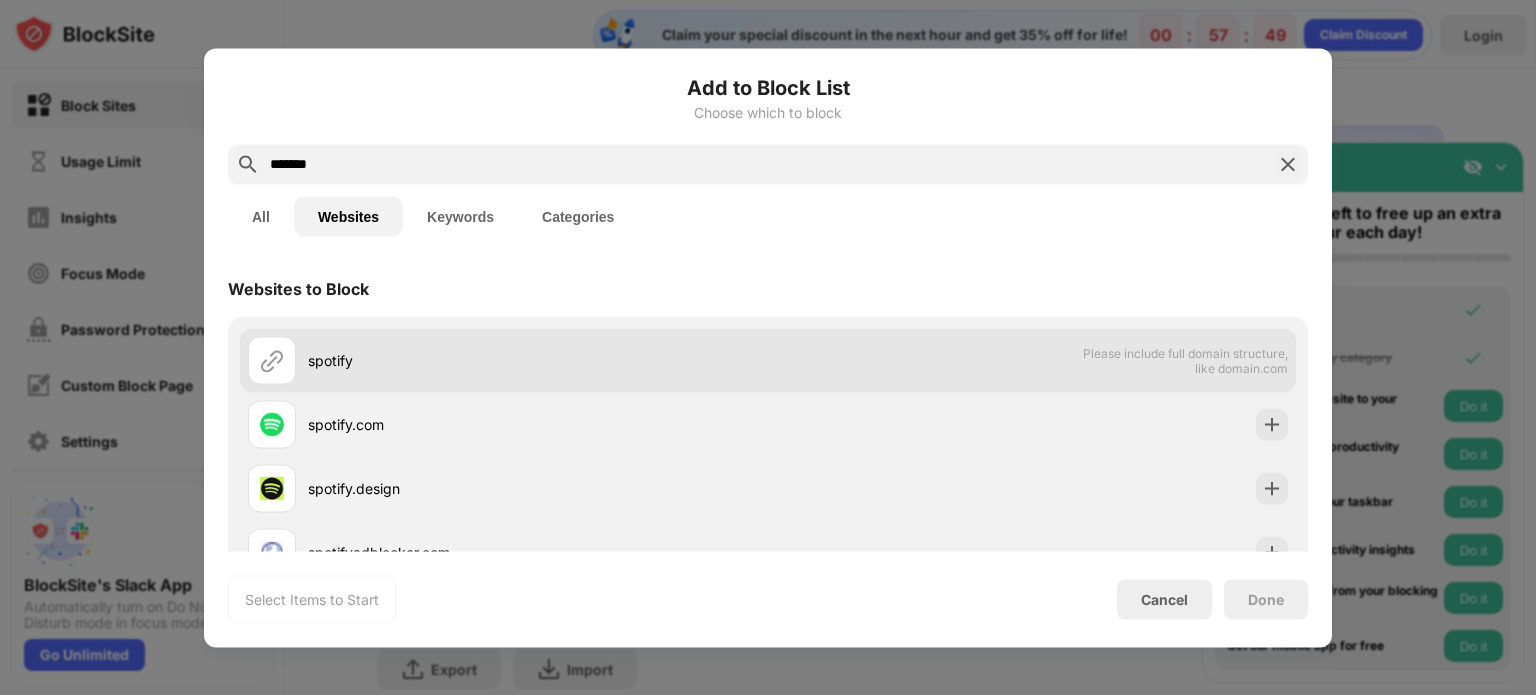 click on "Please include full domain structure, like domain.com" at bounding box center [1185, 360] 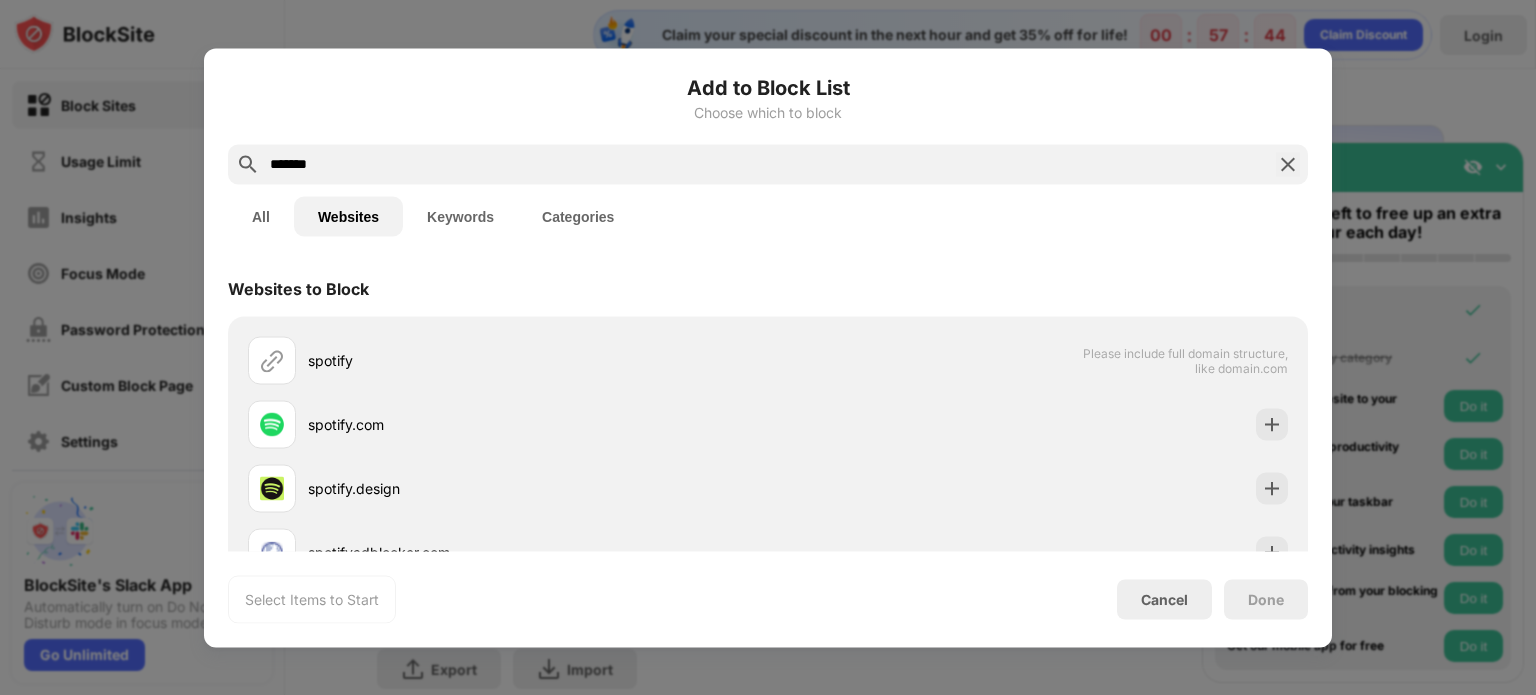 click at bounding box center [1288, 164] 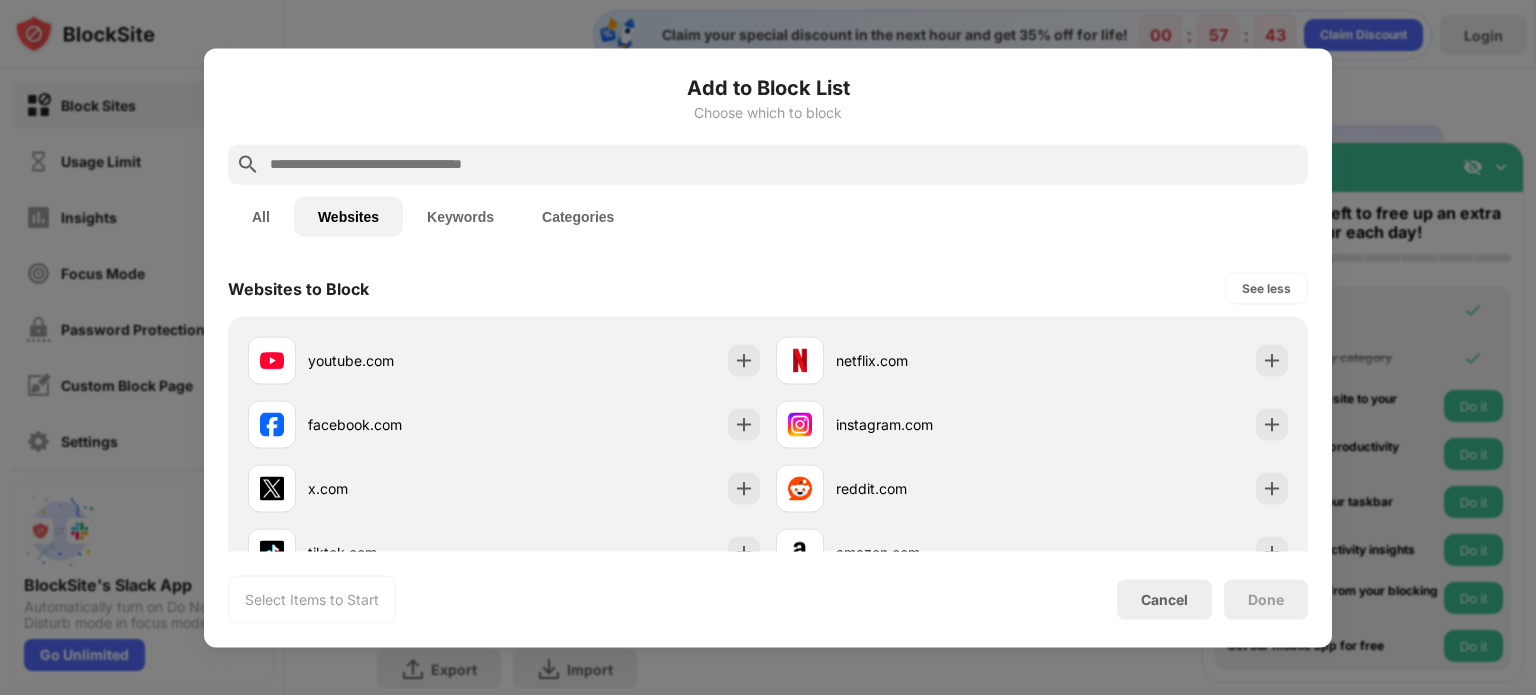 click at bounding box center [768, 164] 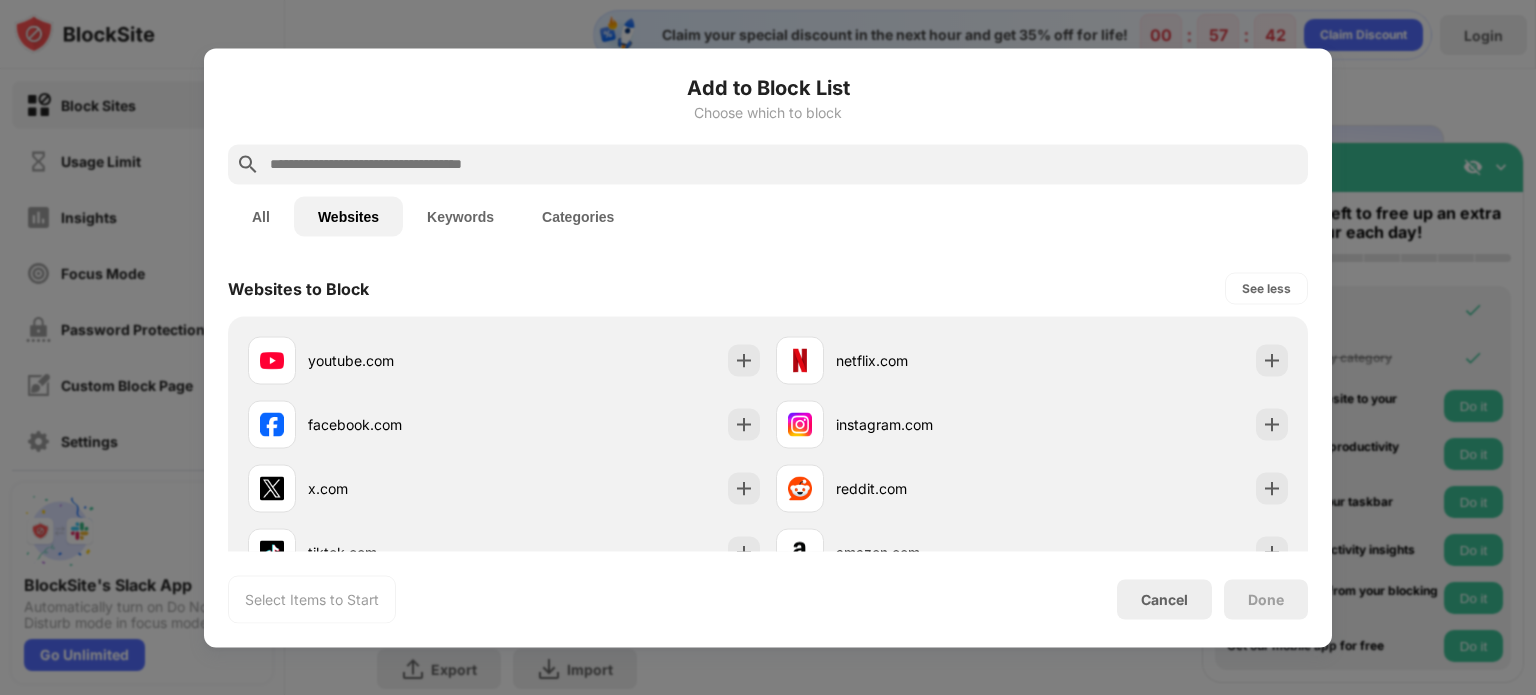 click at bounding box center [784, 164] 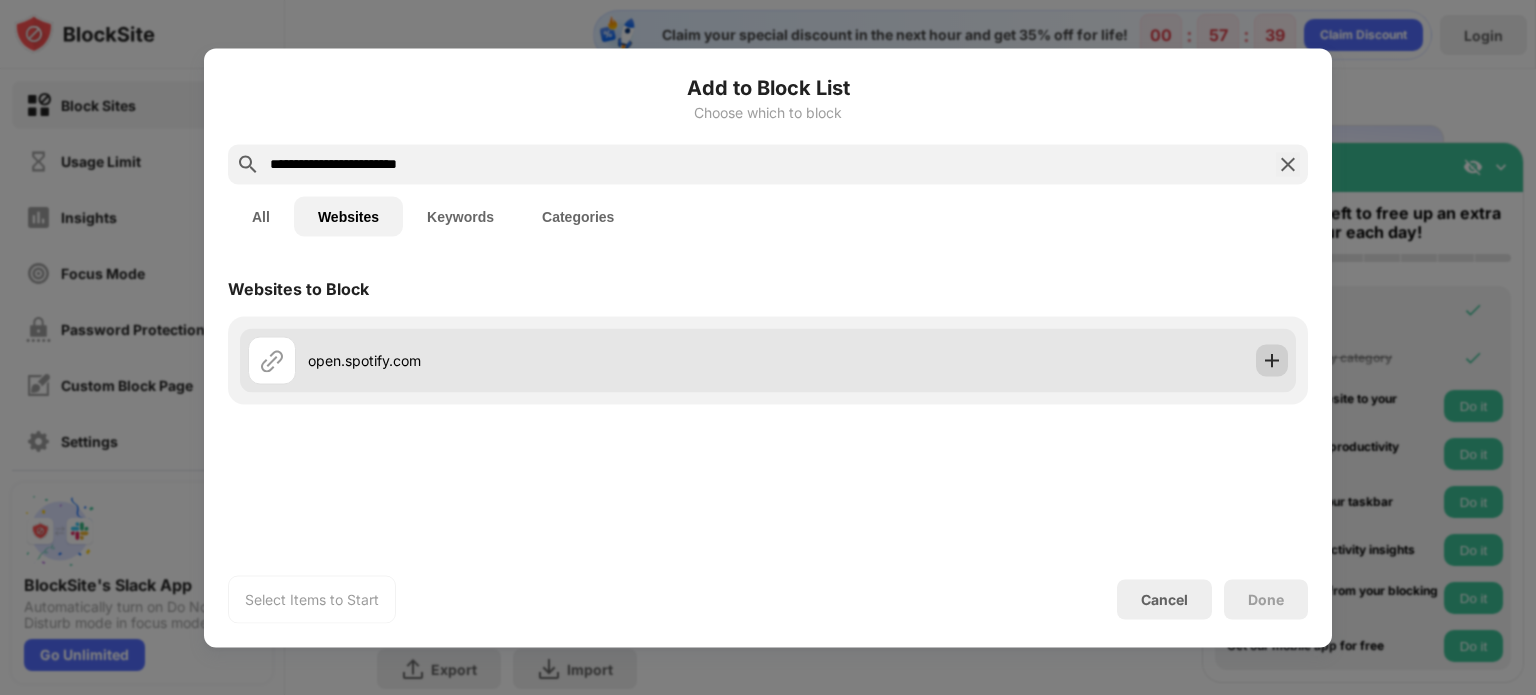 type on "**********" 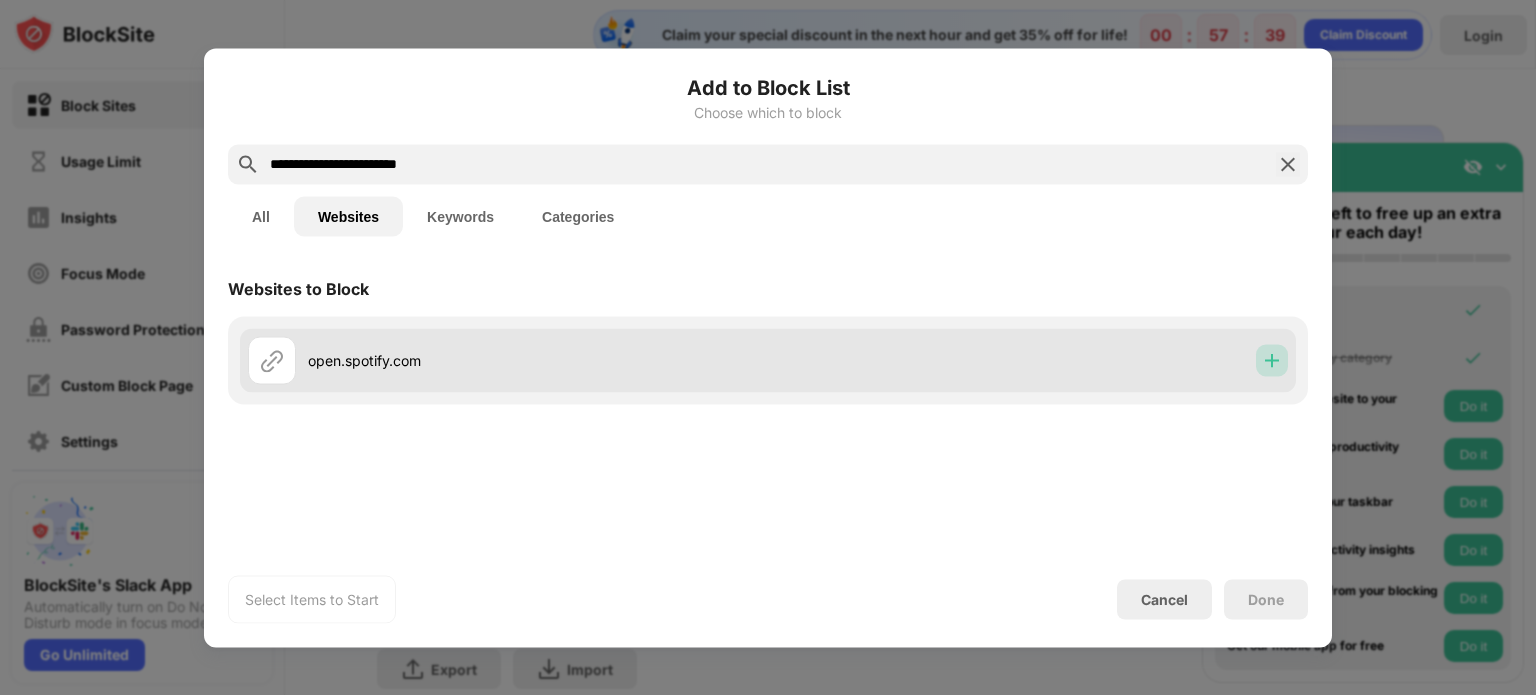 click at bounding box center (1272, 360) 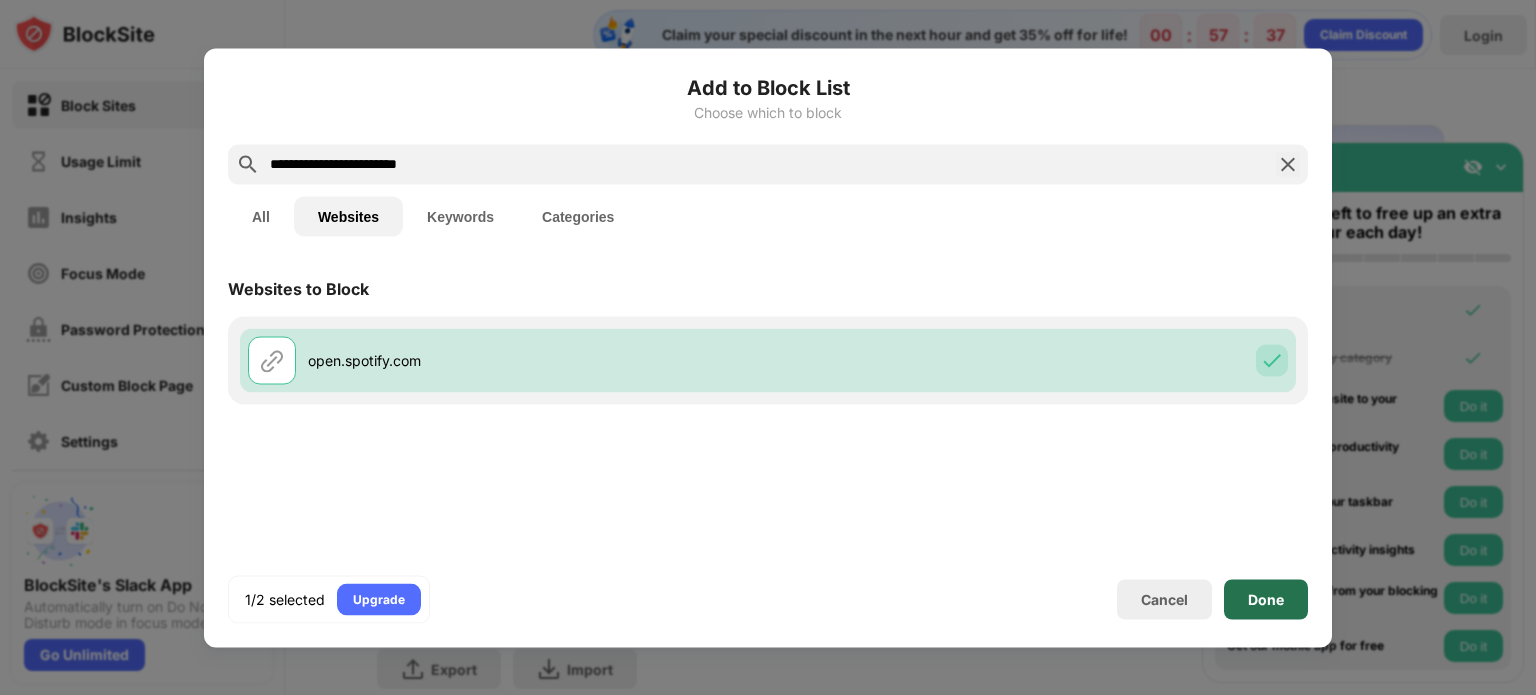 click on "Done" at bounding box center [1266, 599] 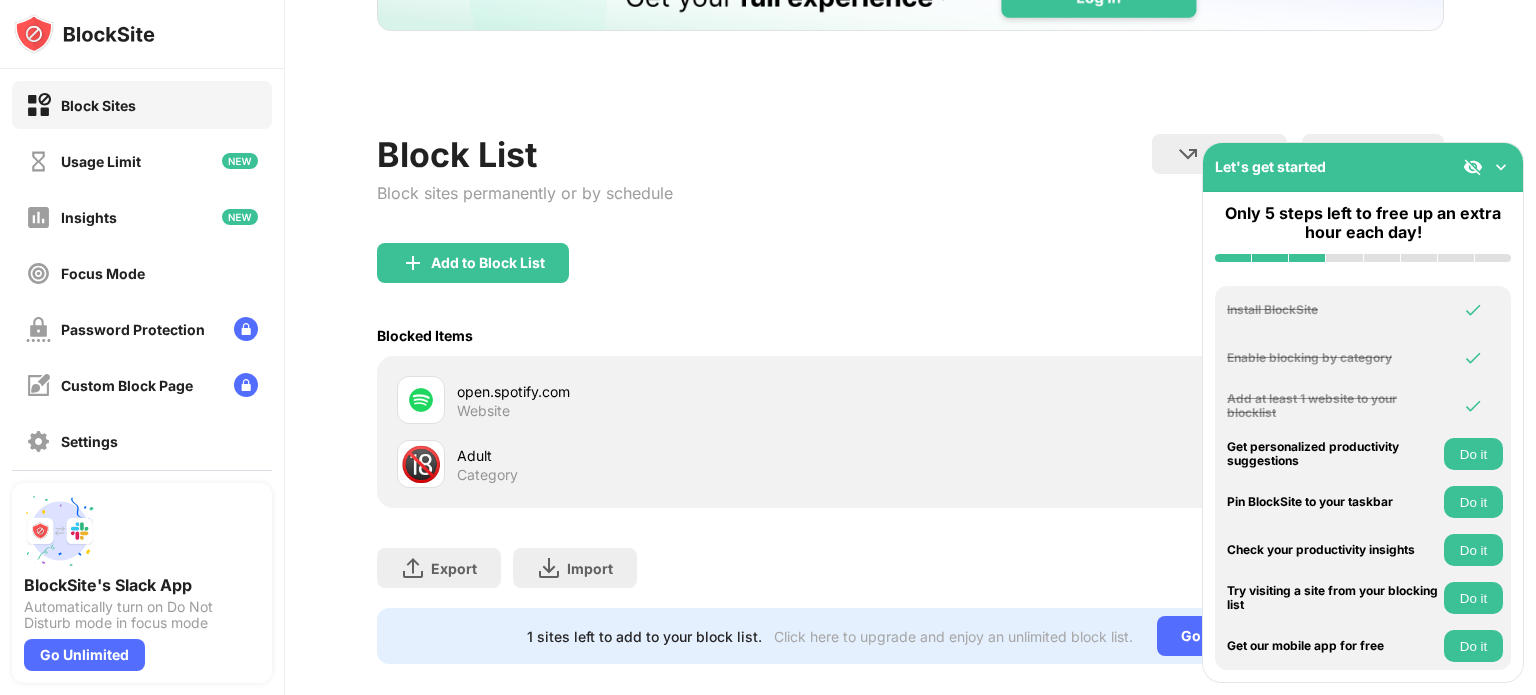 scroll, scrollTop: 204, scrollLeft: 0, axis: vertical 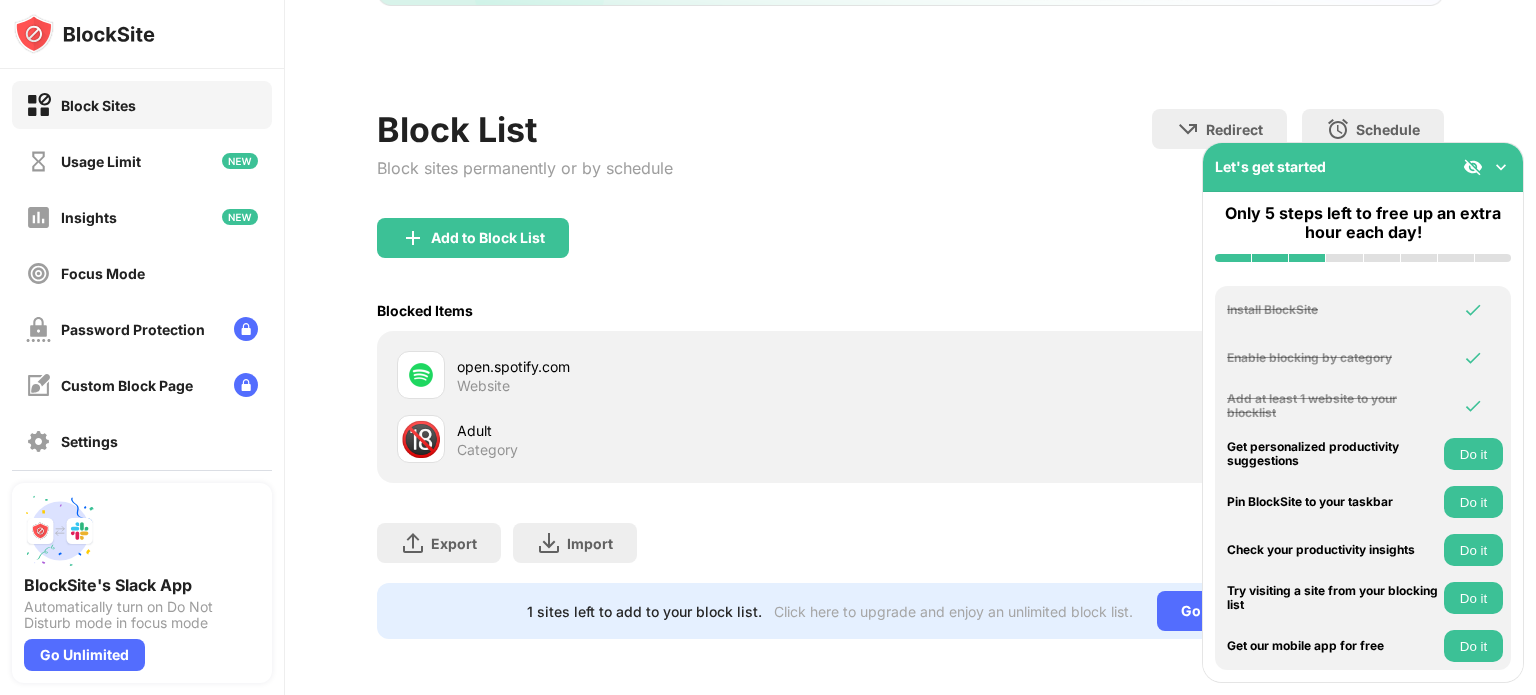 click at bounding box center (1501, 167) 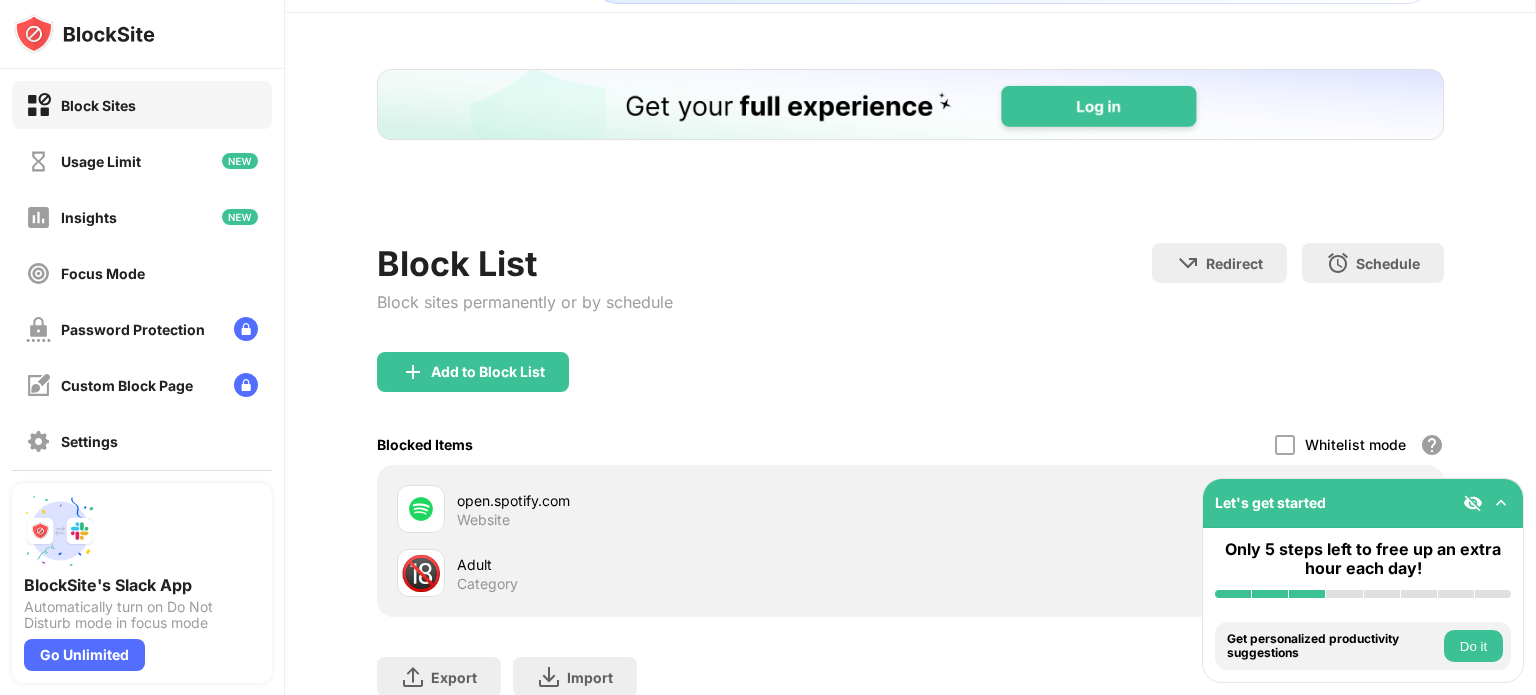 scroll, scrollTop: 204, scrollLeft: 0, axis: vertical 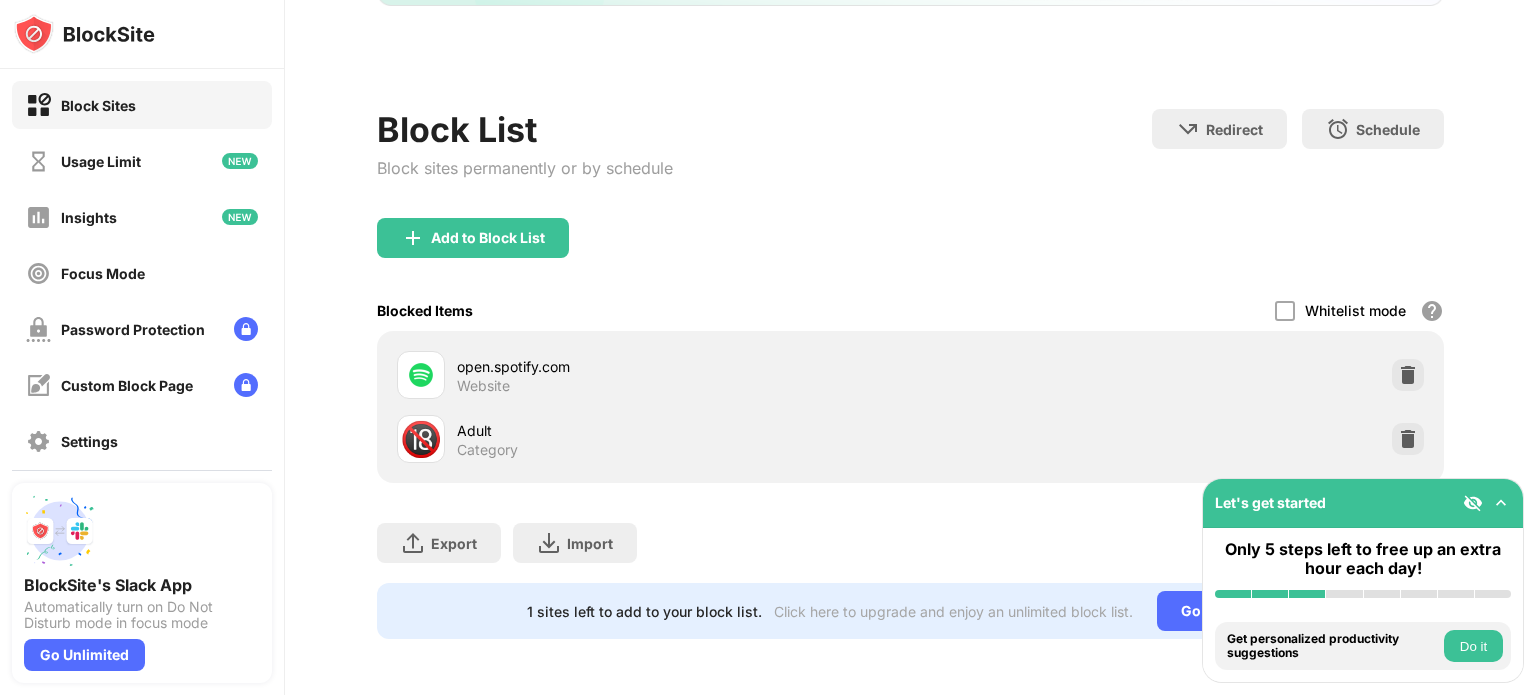 click at bounding box center (1501, 503) 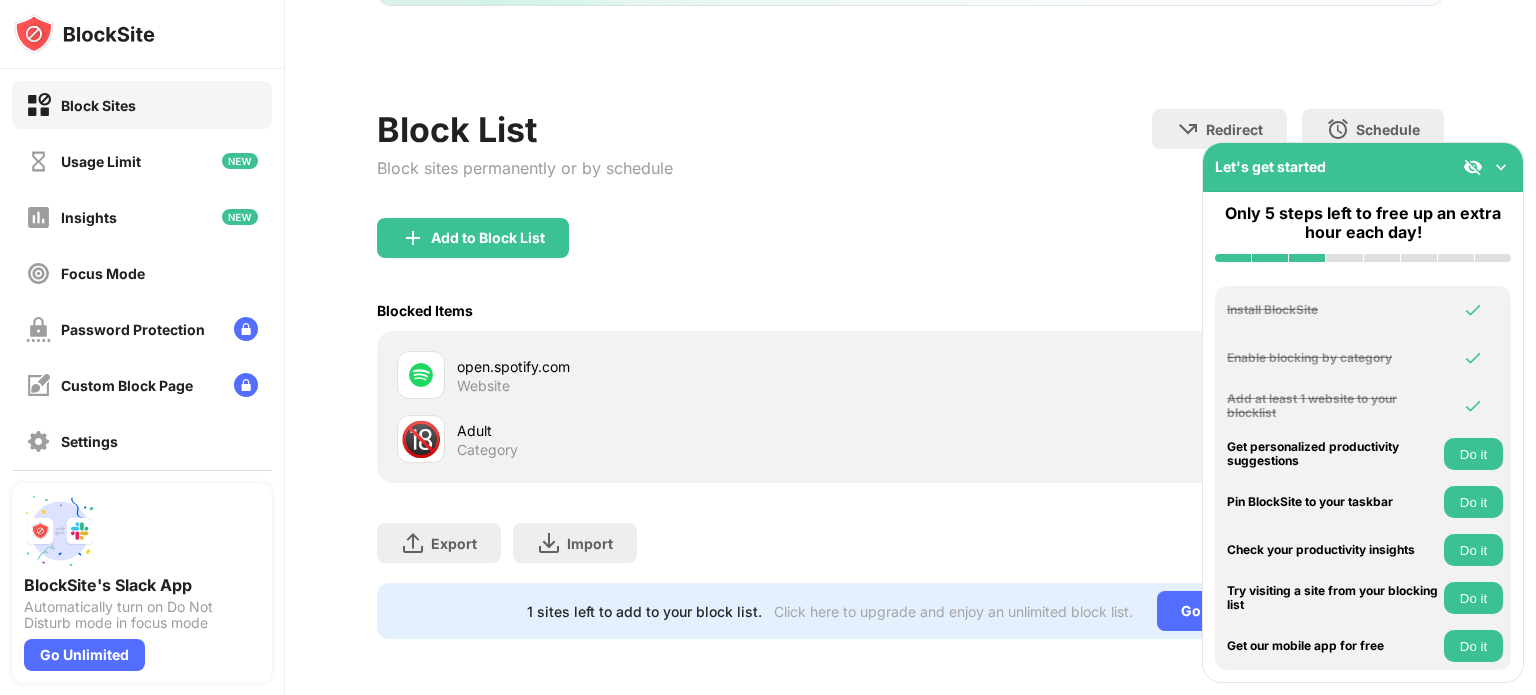 click at bounding box center (1501, 167) 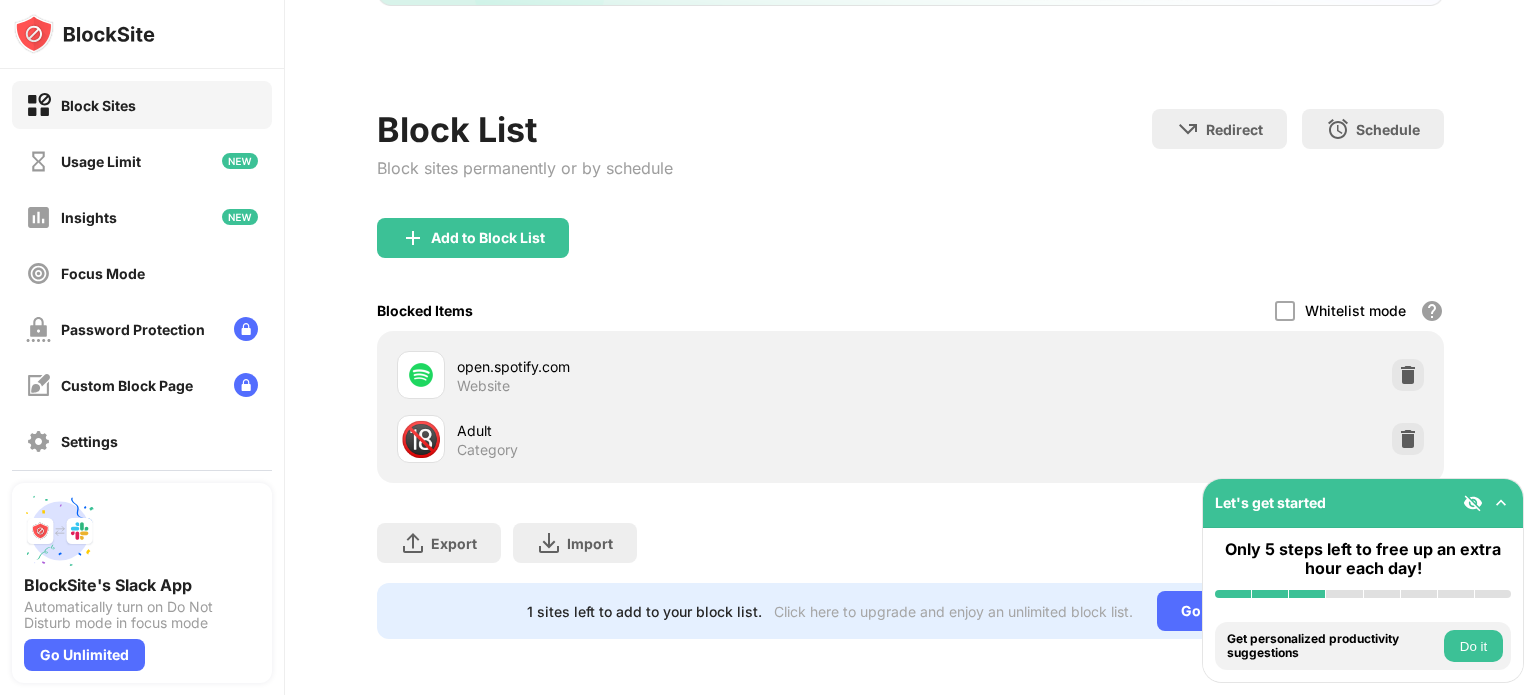 click at bounding box center [1473, 503] 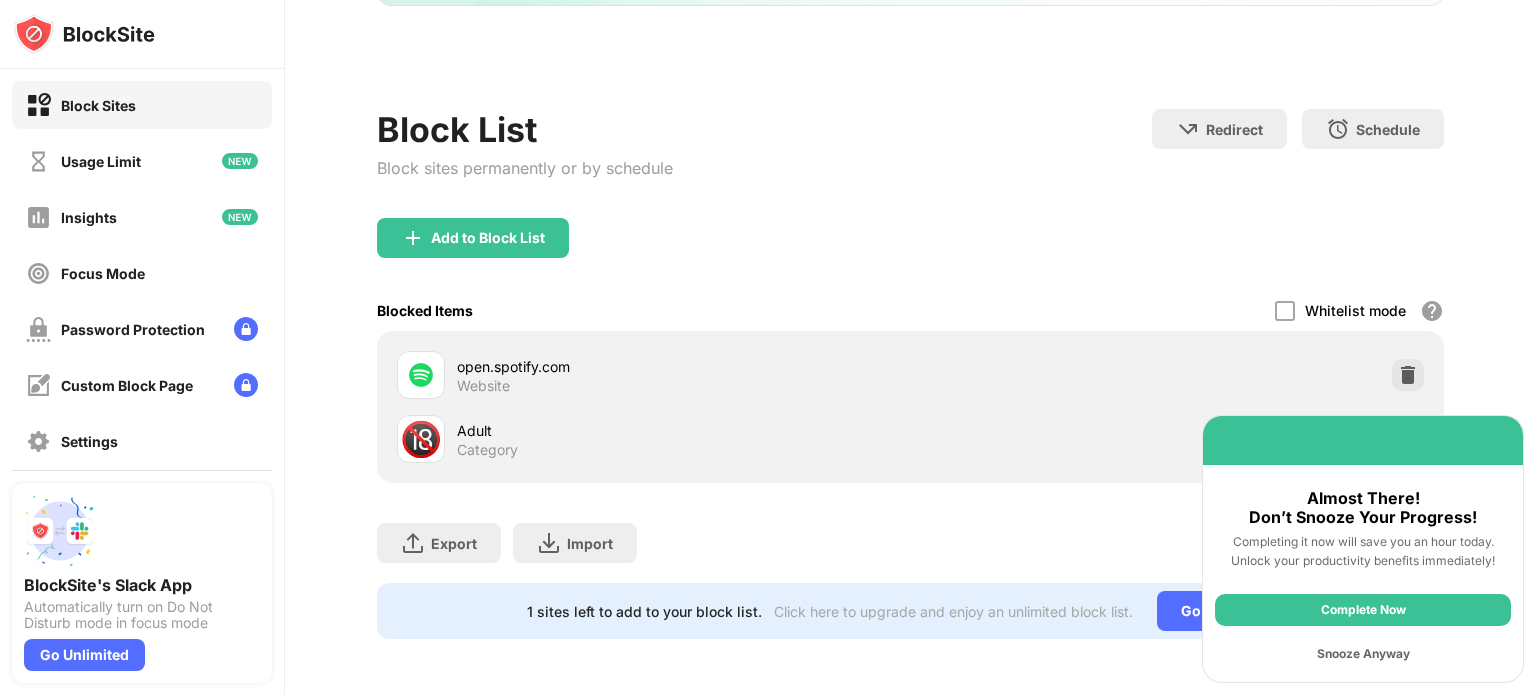 click on "Snooze Anyway" at bounding box center (1363, 654) 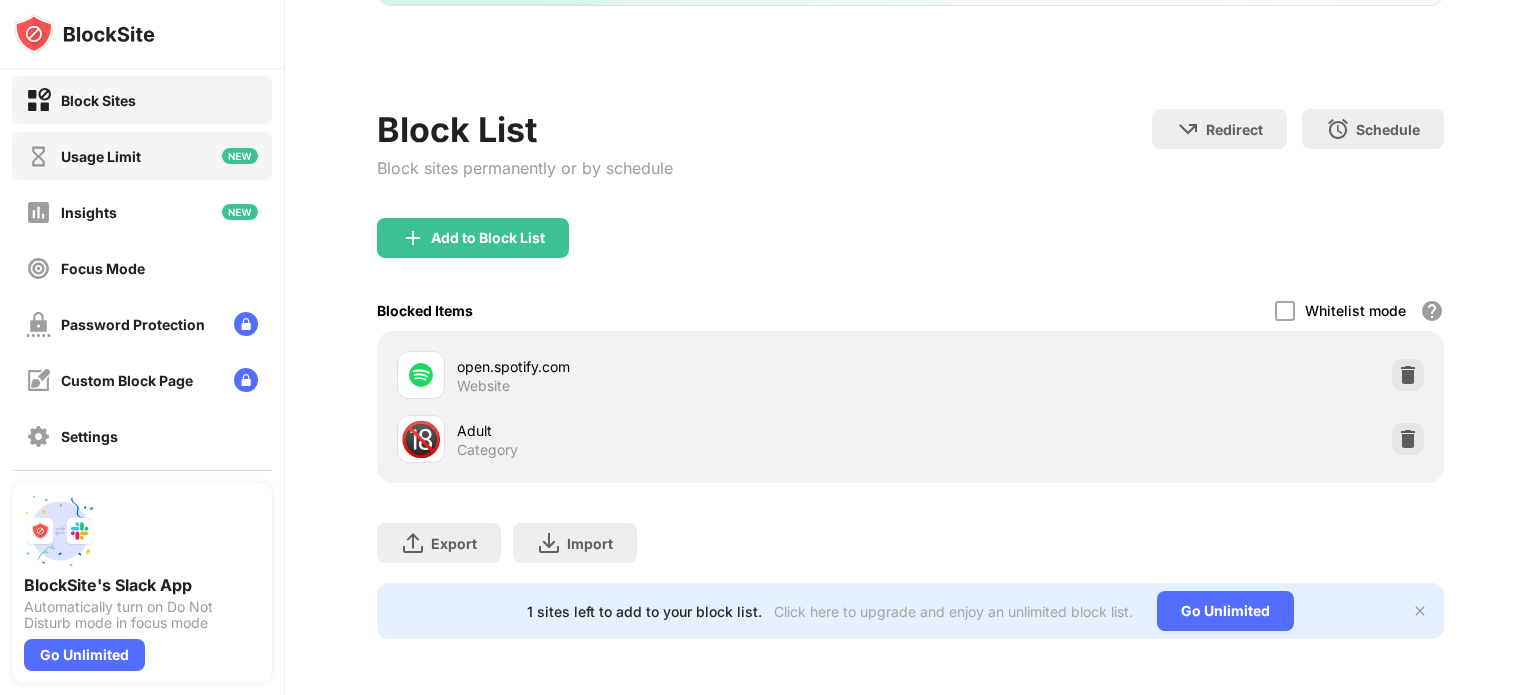 scroll, scrollTop: 71, scrollLeft: 0, axis: vertical 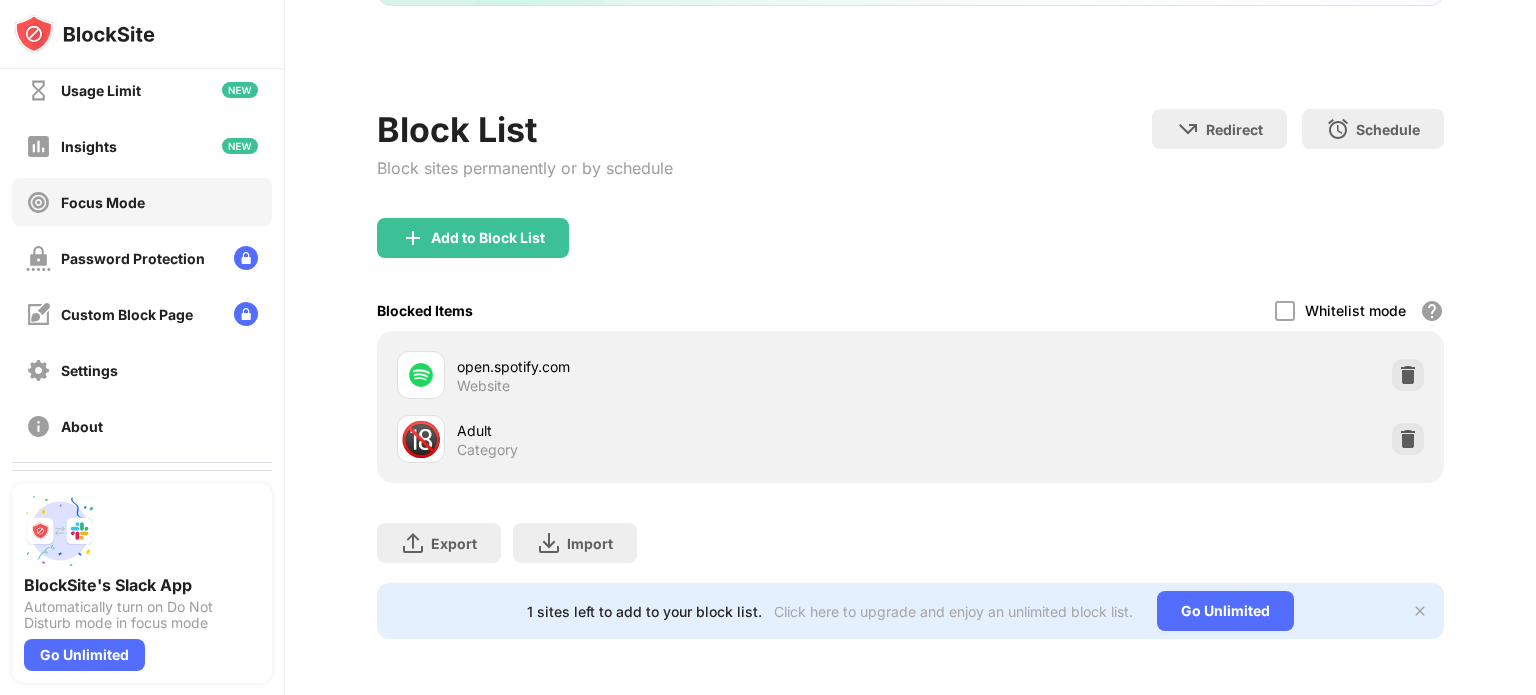 click on "Focus Mode" at bounding box center [103, 202] 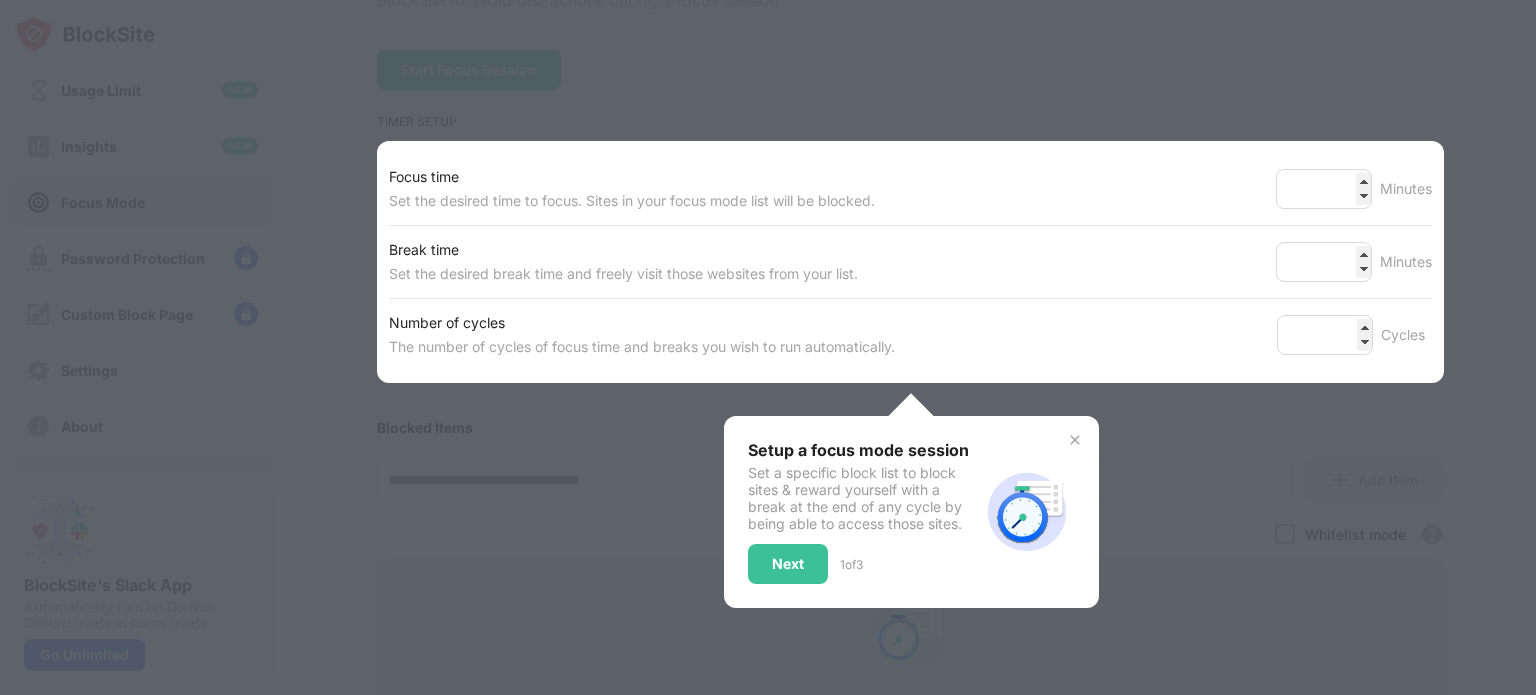 click at bounding box center [768, 347] 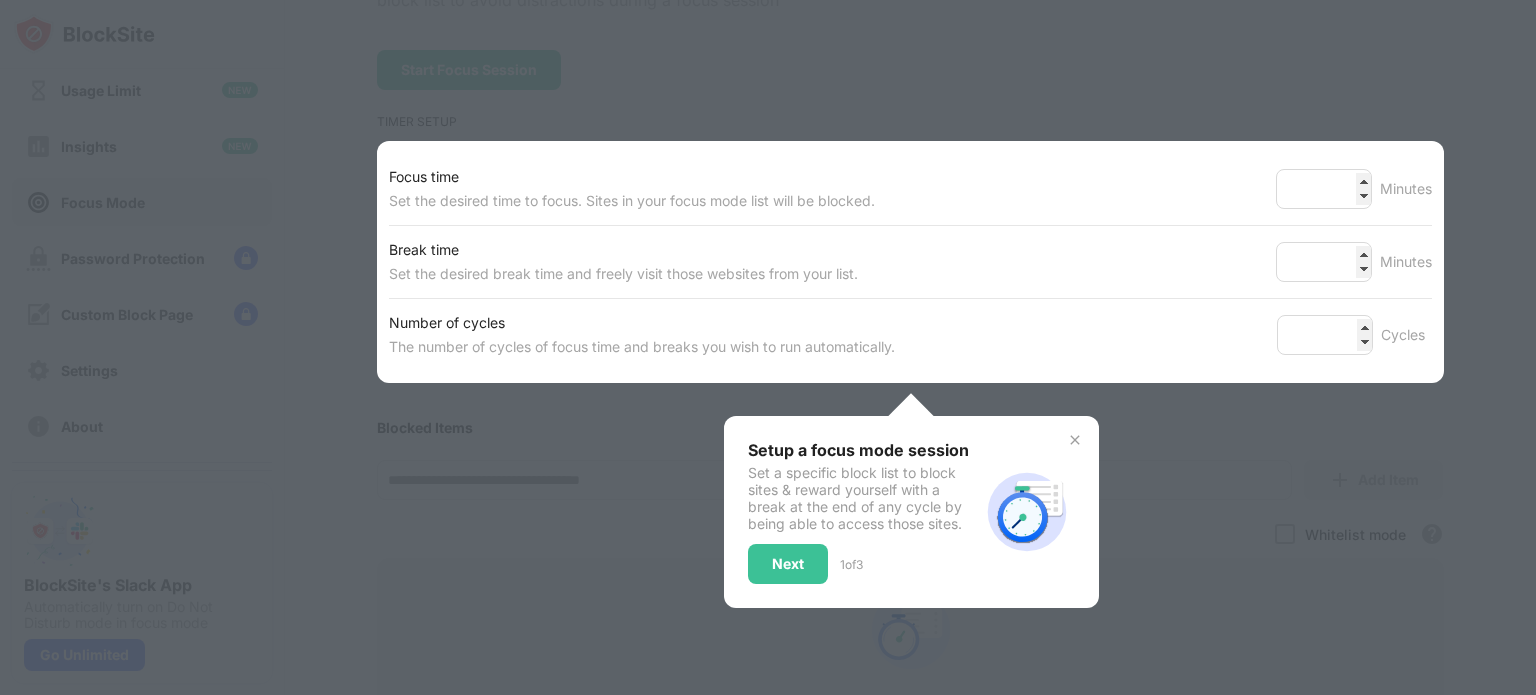 click on "Setup a focus mode session Set a specific block list to block sites & reward yourself with a break at the end of any cycle by being able to access those sites. Next 1  of  3" at bounding box center [911, 512] 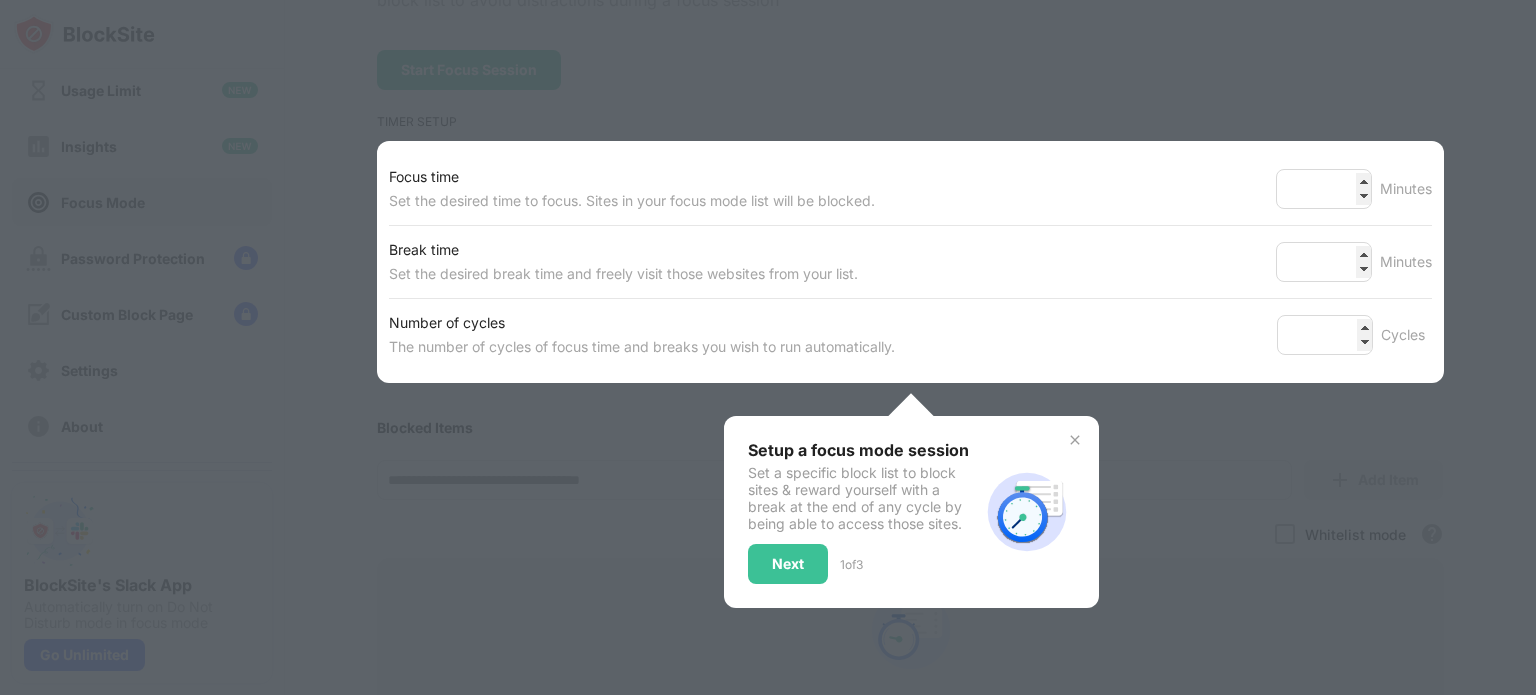 click at bounding box center [1075, 440] 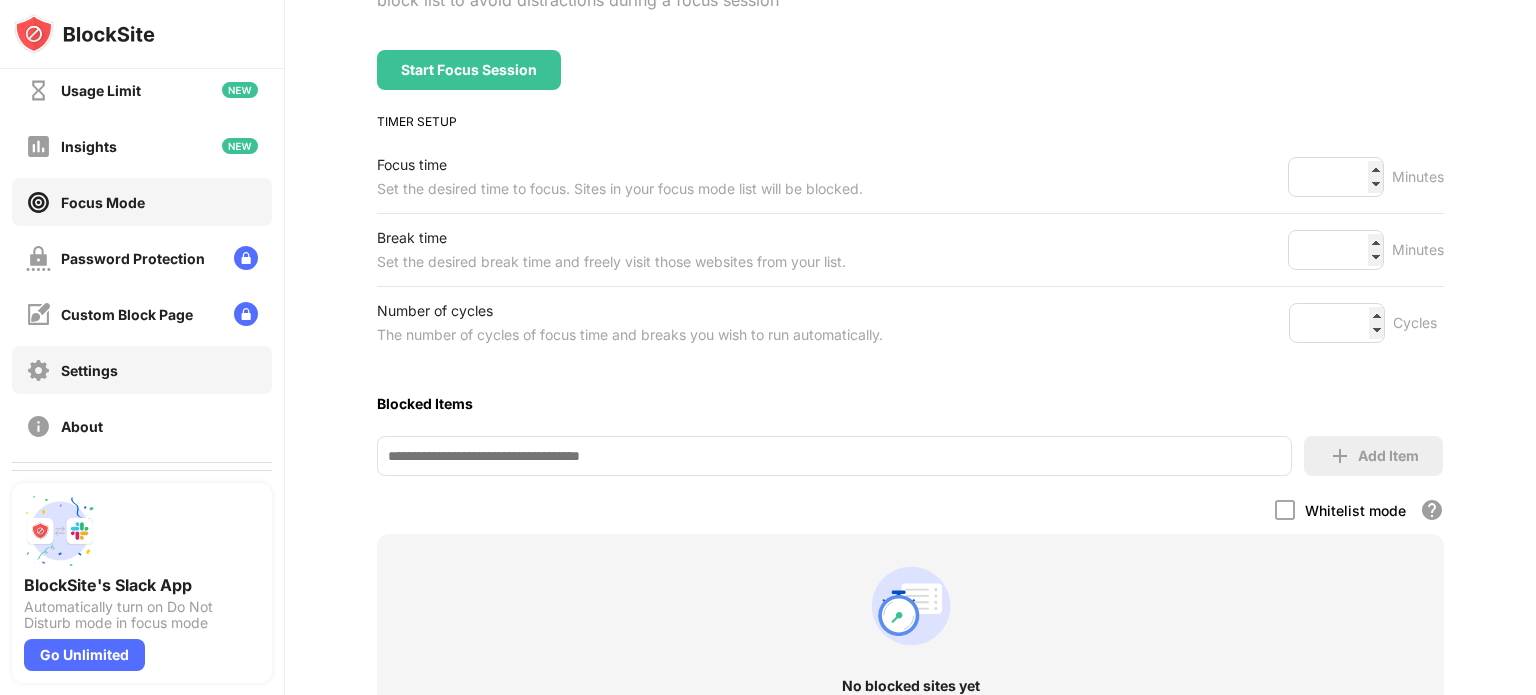 click on "Settings" at bounding box center (142, 370) 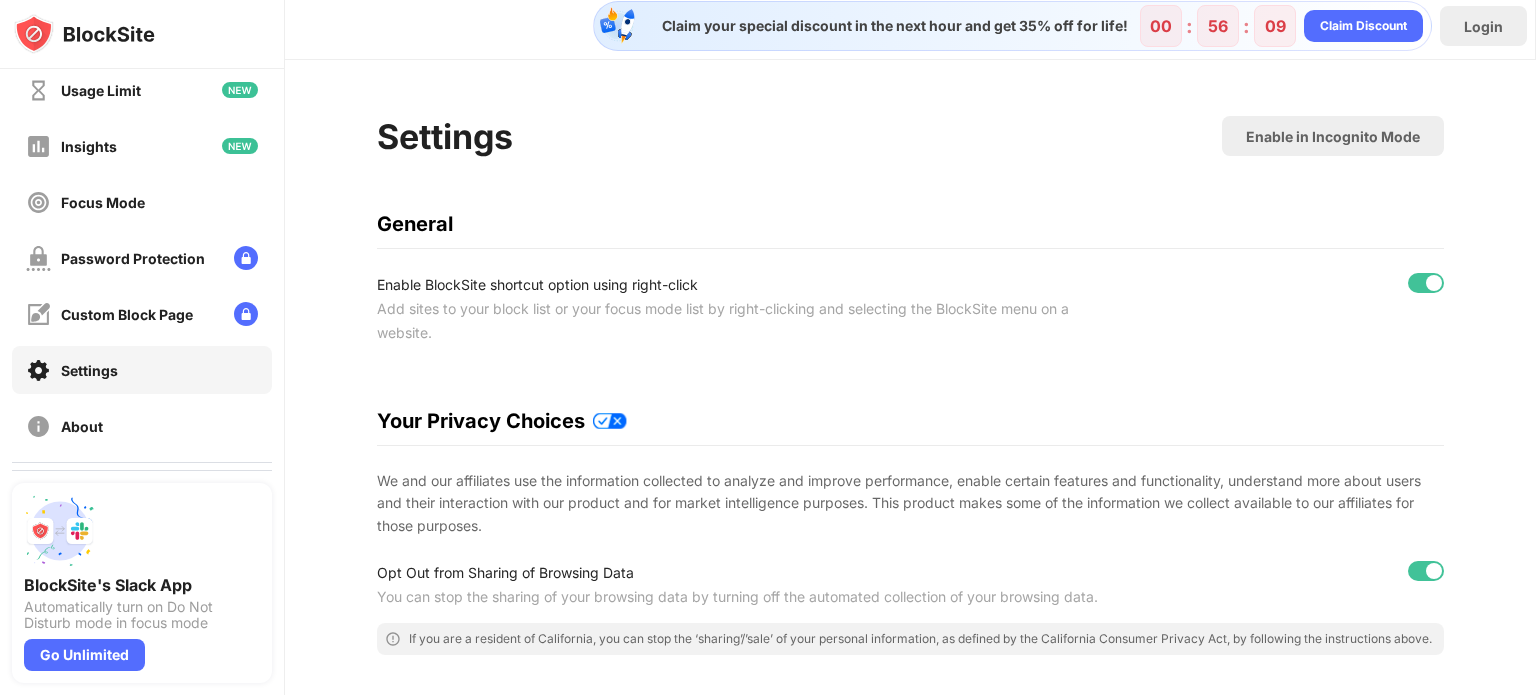 scroll, scrollTop: 0, scrollLeft: 0, axis: both 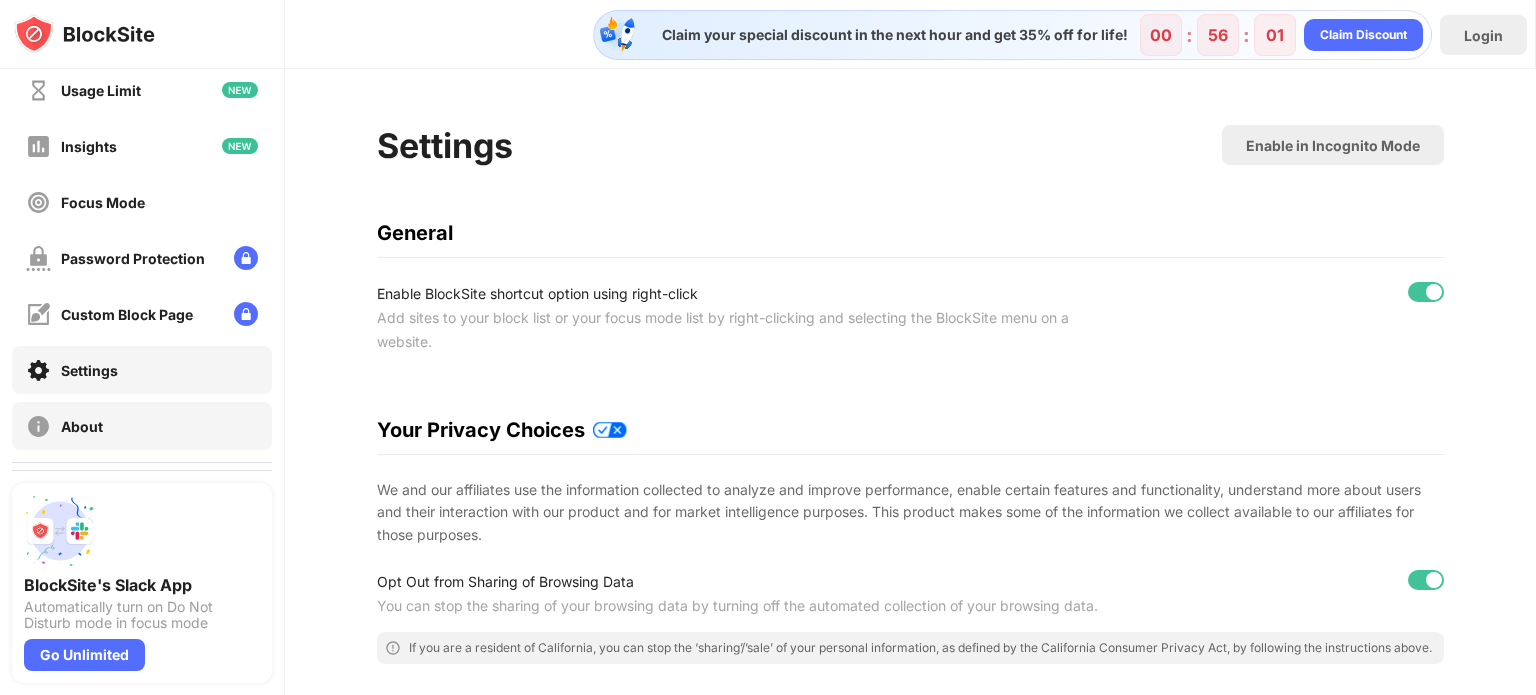 click on "About" at bounding box center (142, 426) 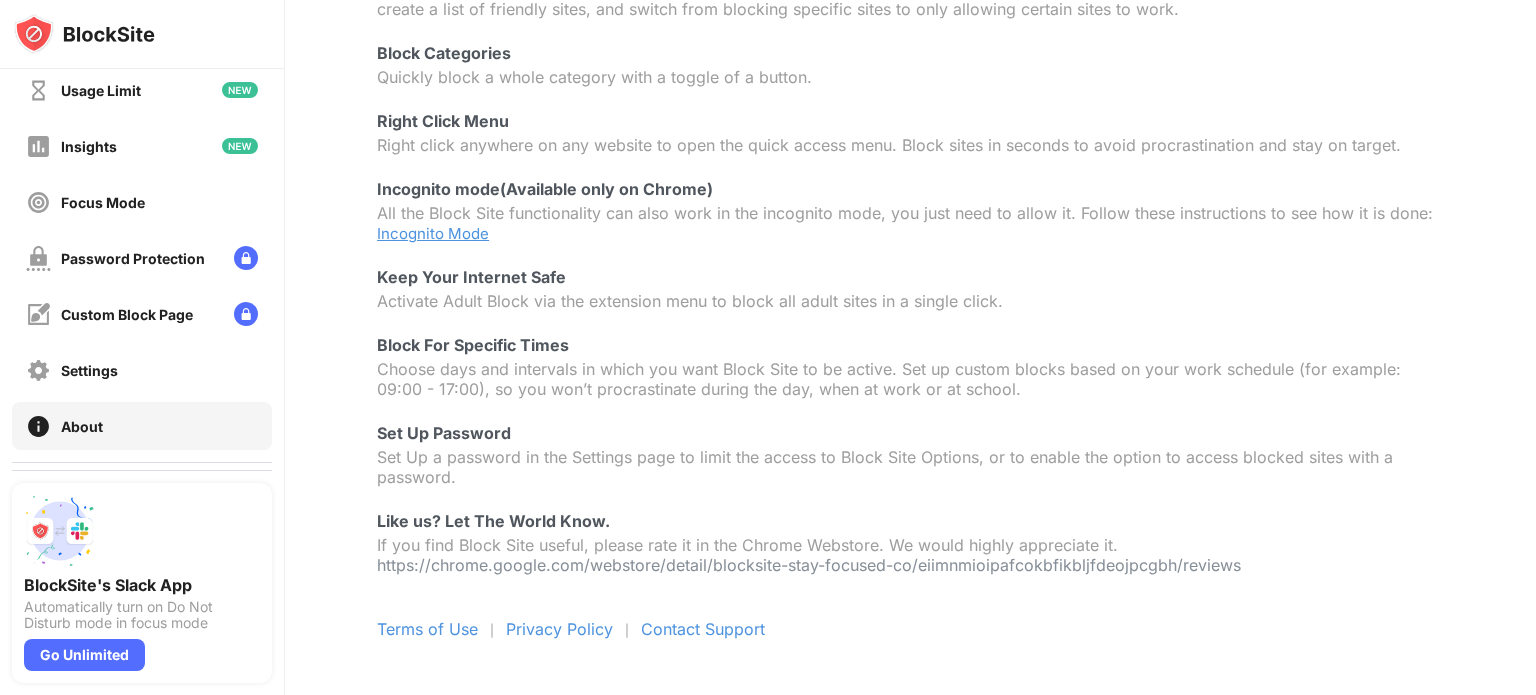scroll, scrollTop: 0, scrollLeft: 0, axis: both 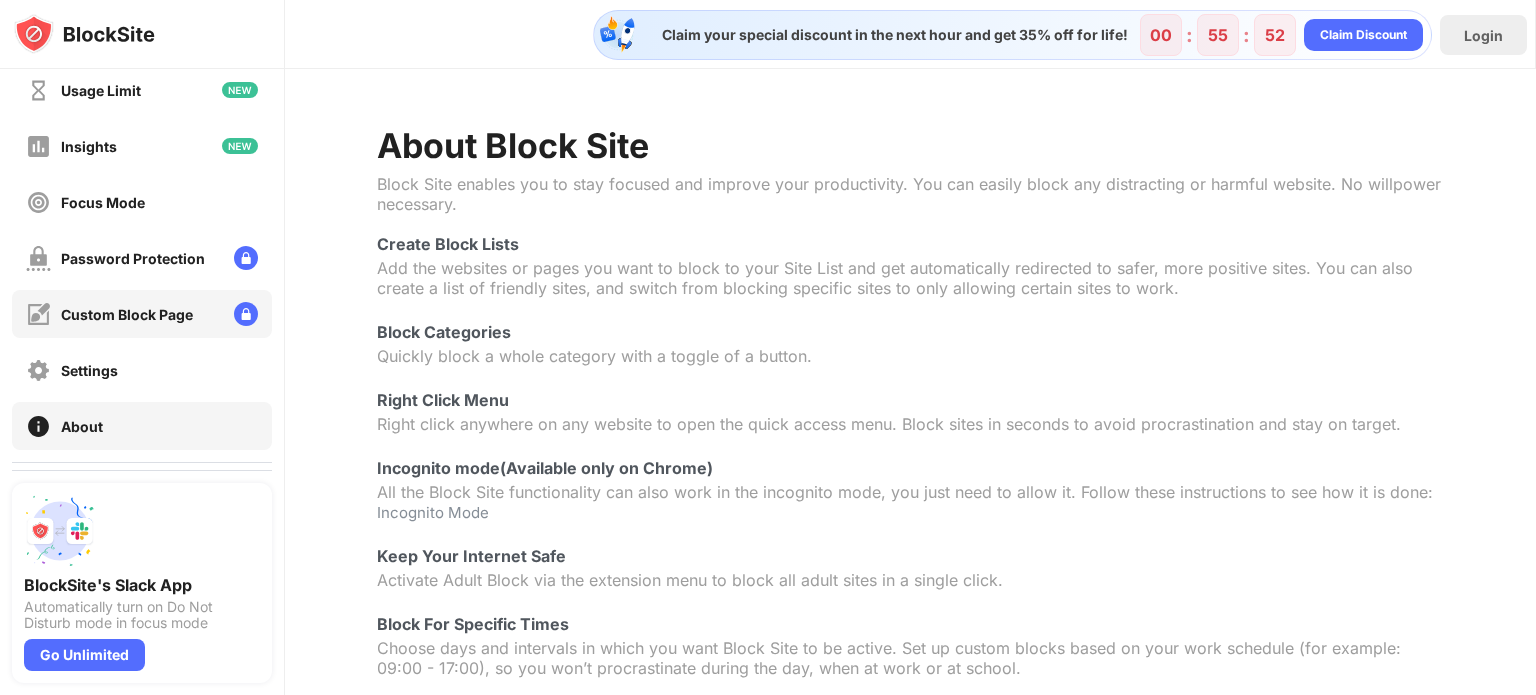 click on "Custom Block Page" at bounding box center [142, 314] 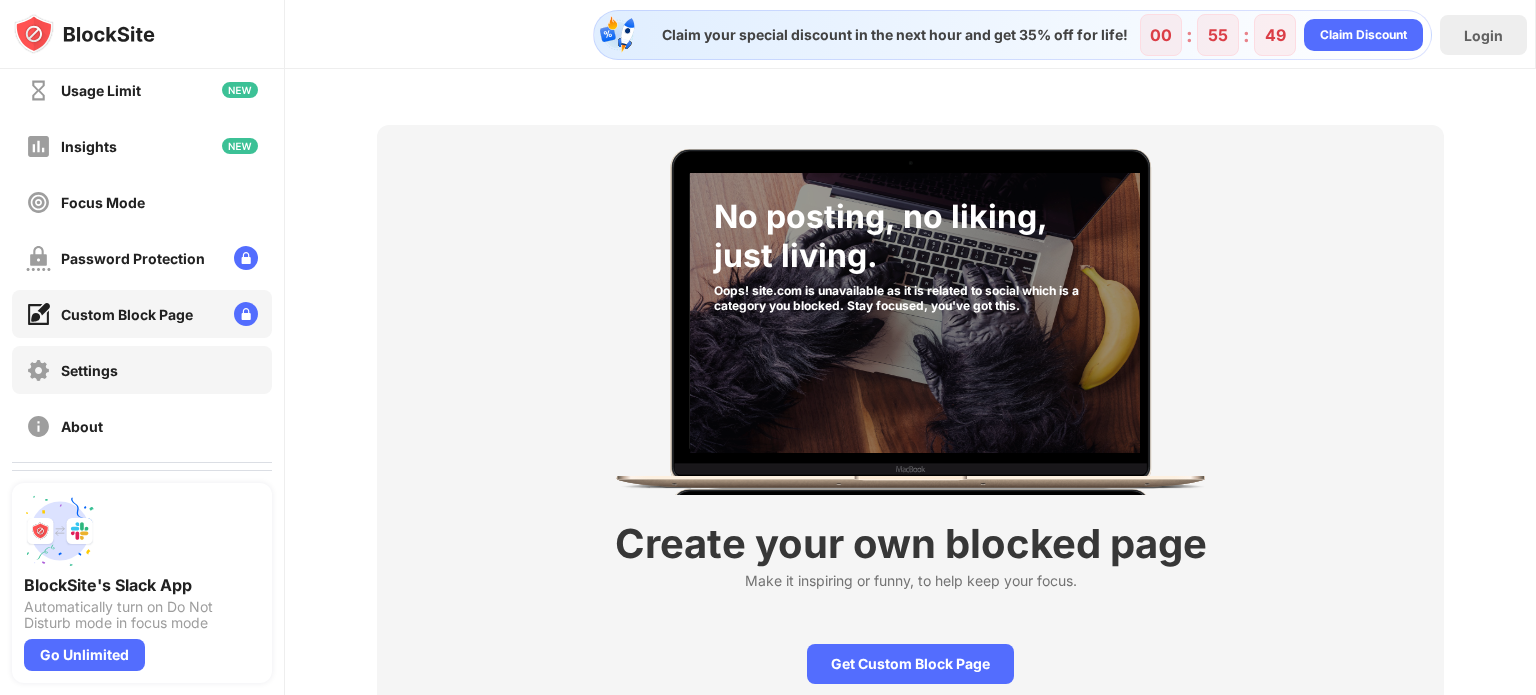click on "Settings" at bounding box center (142, 370) 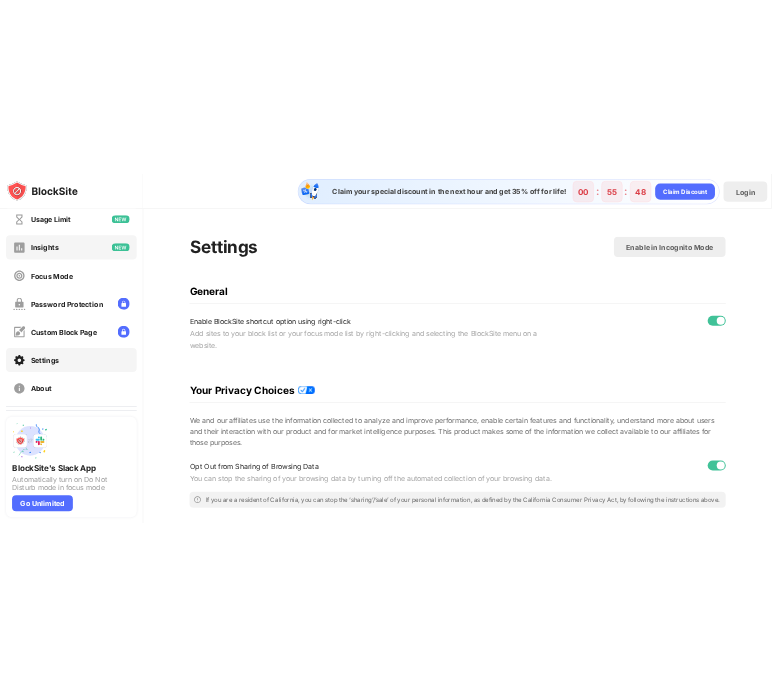scroll, scrollTop: 0, scrollLeft: 0, axis: both 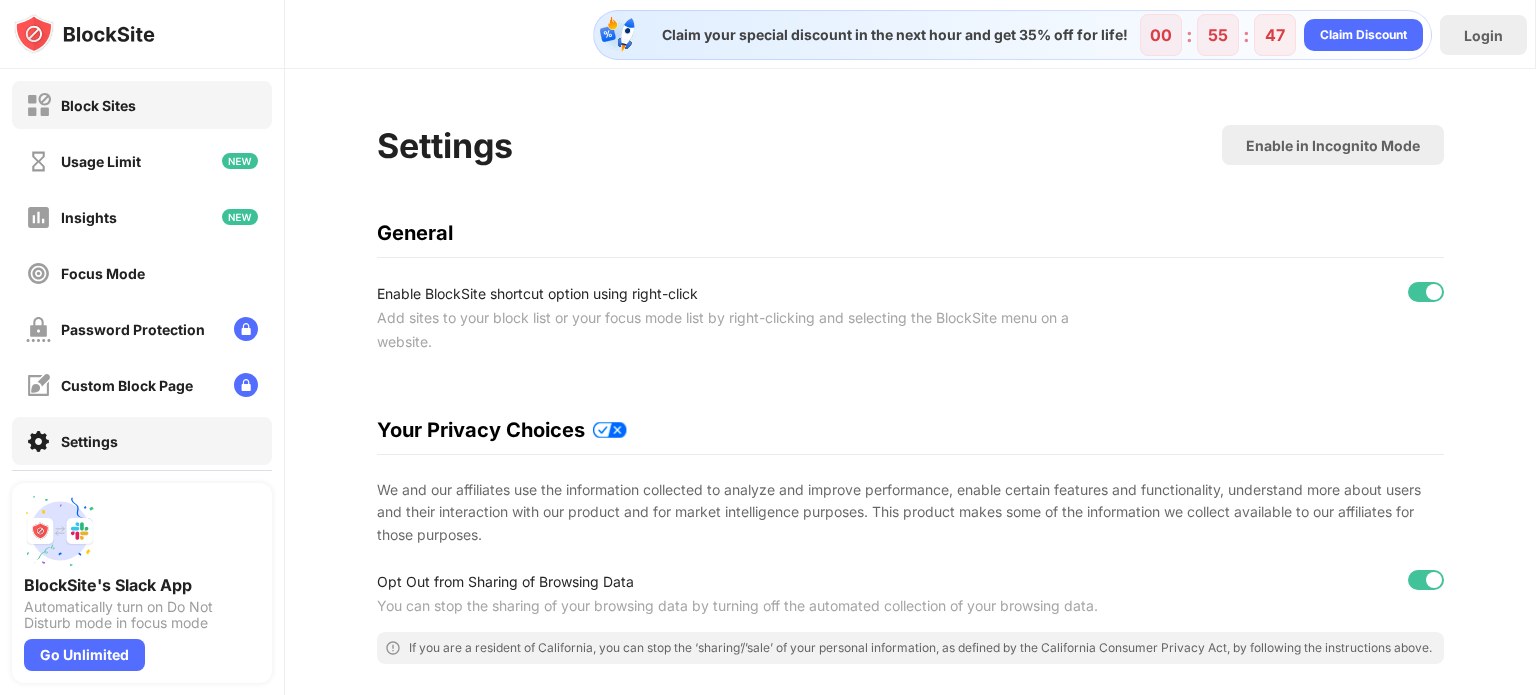 click on "Block Sites" at bounding box center [142, 105] 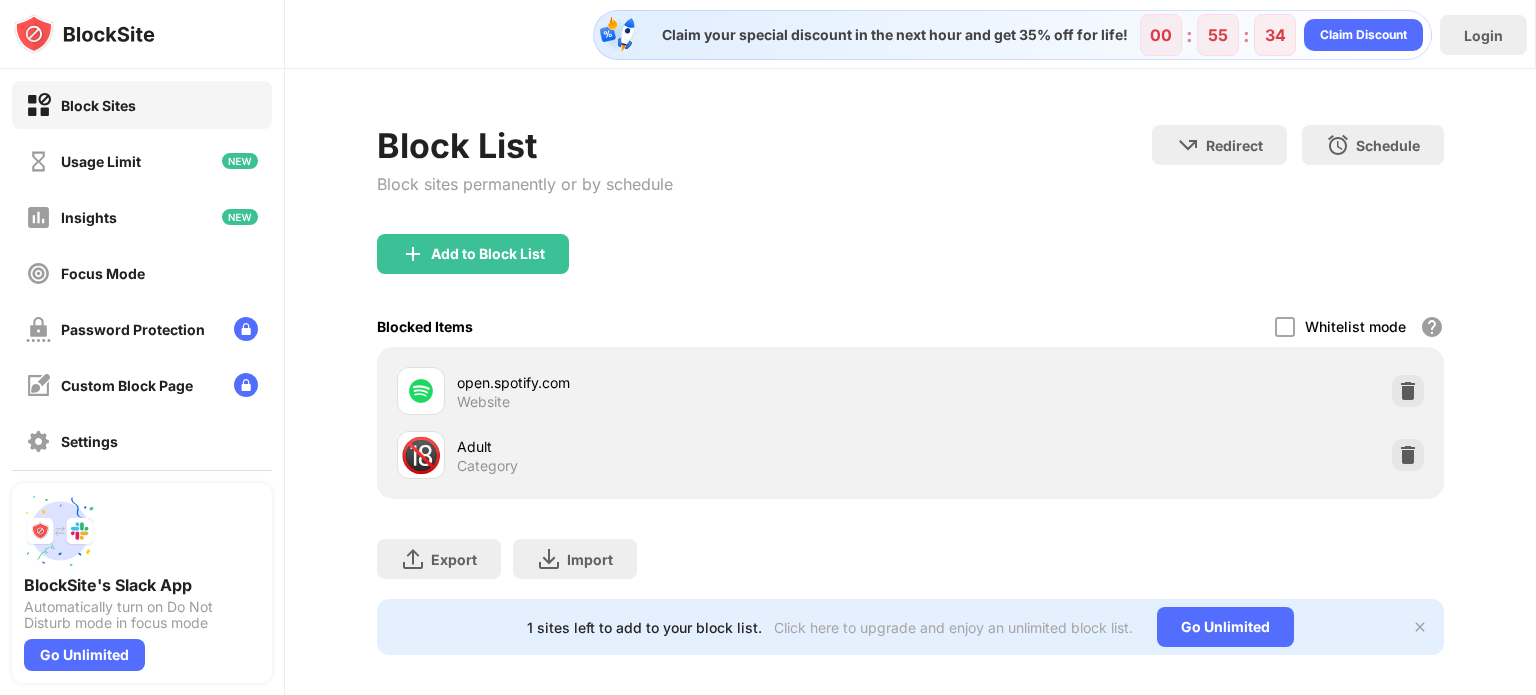 click on "Block List Block sites permanently or by schedule Redirect Choose a site to be redirected to when blocking is active Schedule Select which days and timeframes the block list will be active" at bounding box center (910, 179) 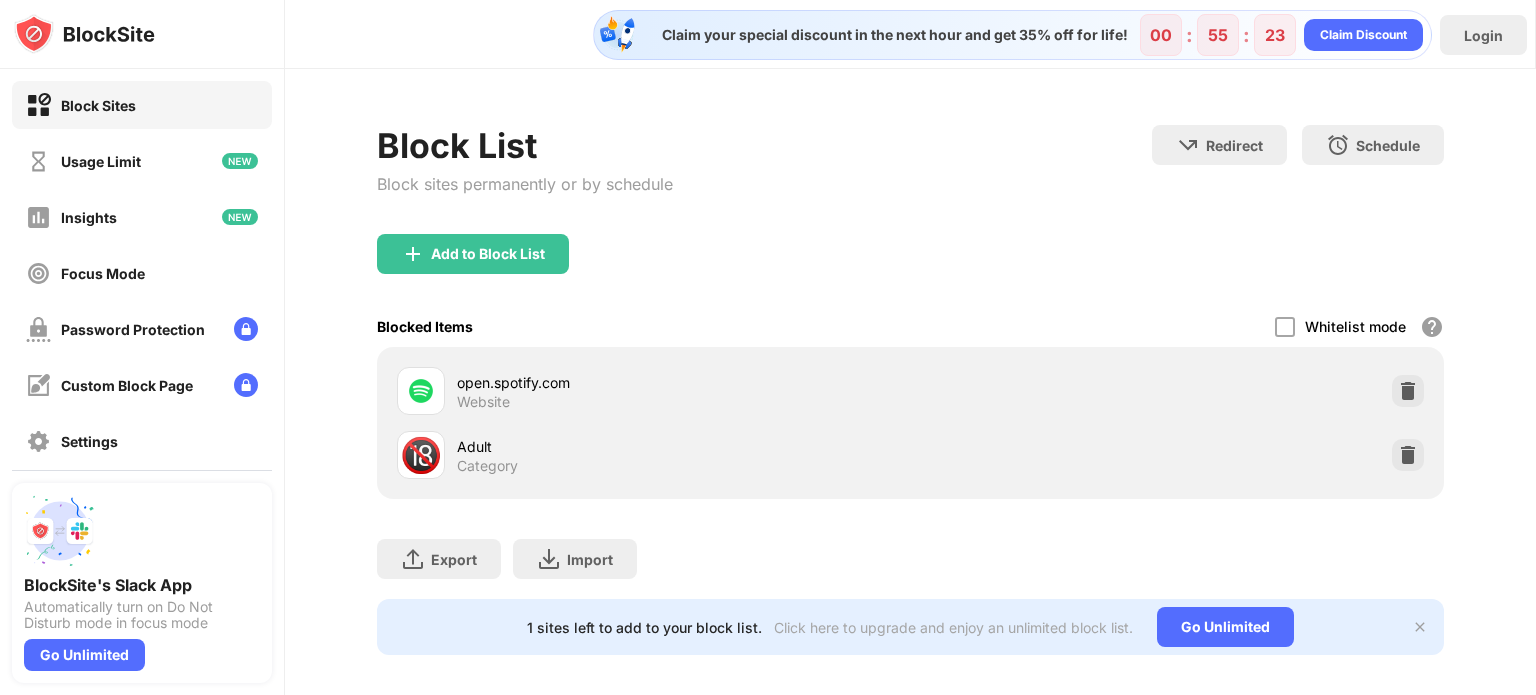click on "Block List Block sites permanently or by schedule Redirect Choose a site to be redirected to when blocking is active Schedule Select which days and timeframes the block list will be active Add to Block List Blocked Items Whitelist mode Block all websites except for those in your whitelist. Whitelist Mode only works with URLs and won't include categories or keywords. open.spotify.com Website 🔞 Adult Category Export Export Files (for websites items only) Import Import Files (for websites items only) 1 sites left to add to your block list. Click here to upgrade and enjoy an unlimited block list. Go Unlimited" at bounding box center (910, 390) 